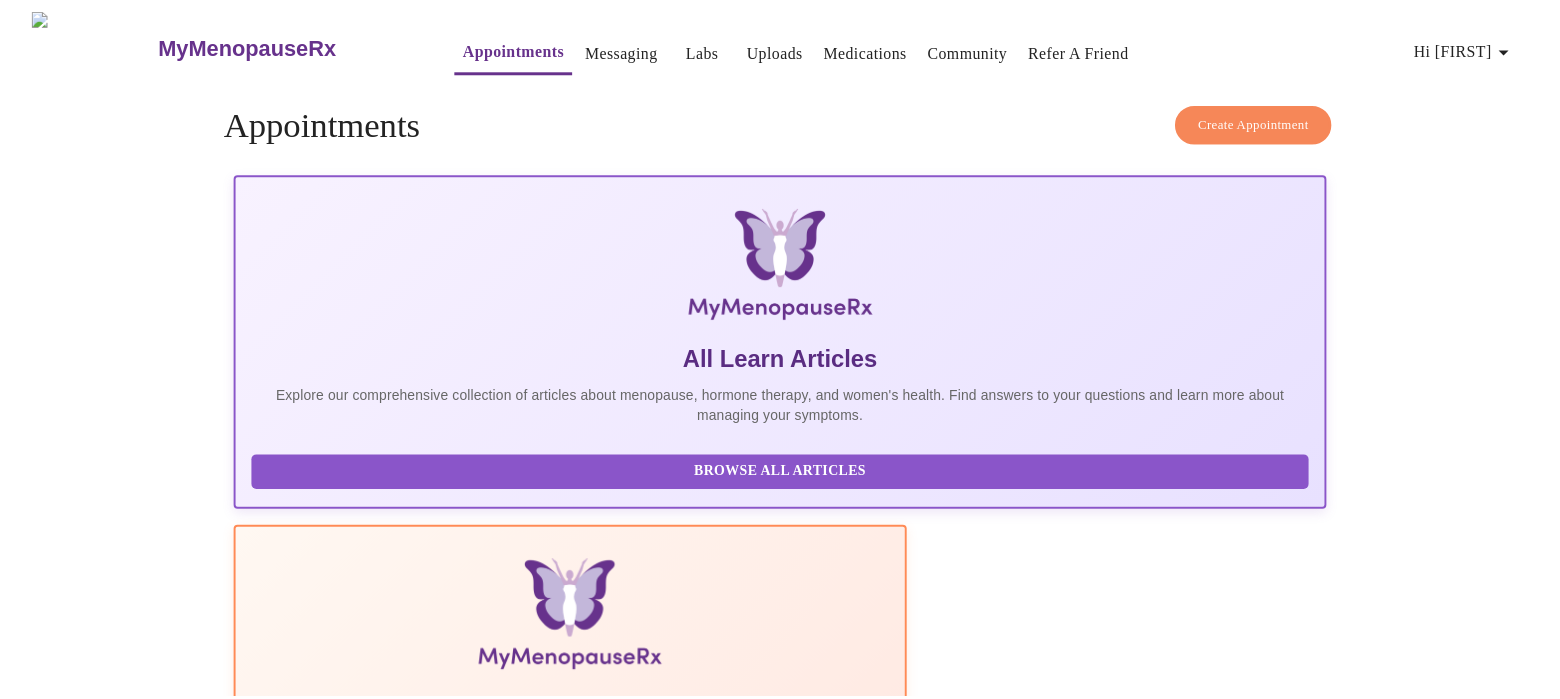 scroll, scrollTop: 0, scrollLeft: 0, axis: both 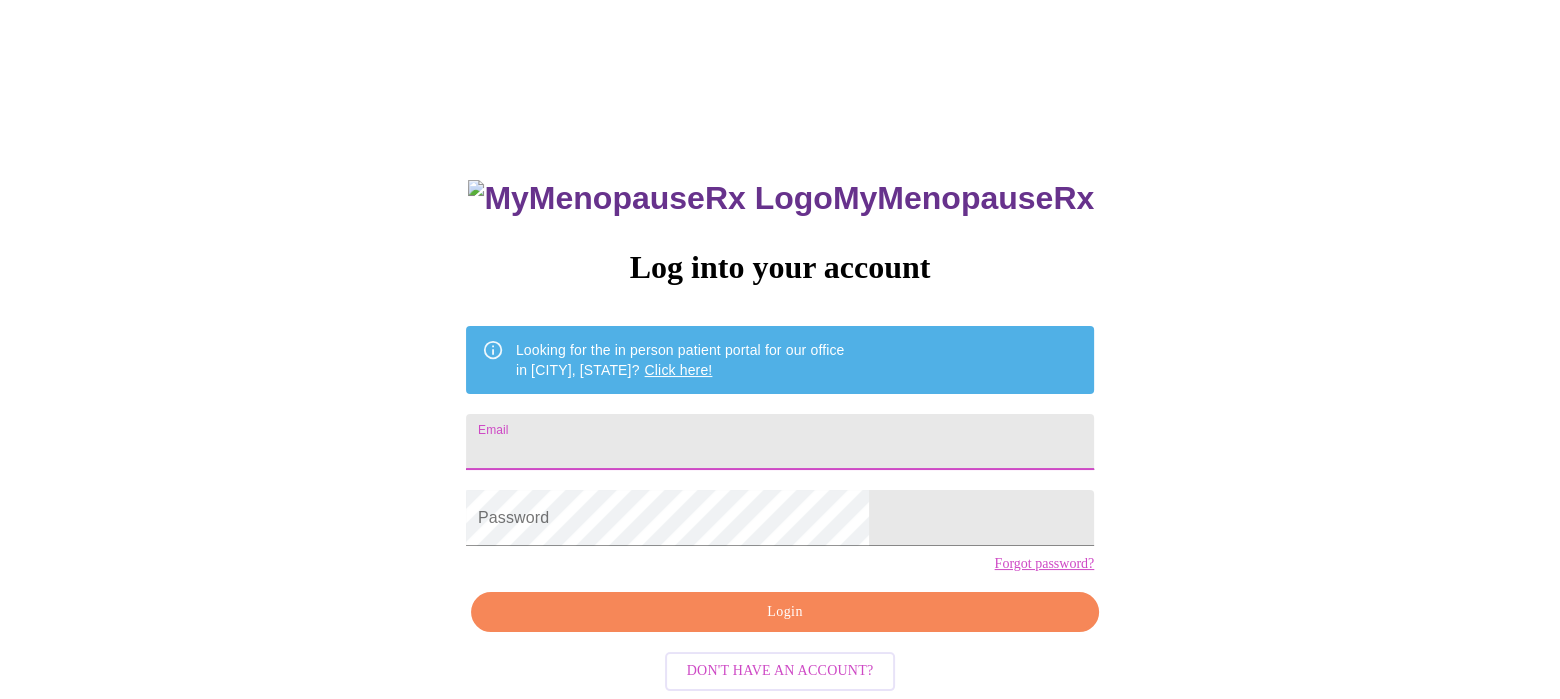 click on "[EMAIL]" at bounding box center [780, 442] 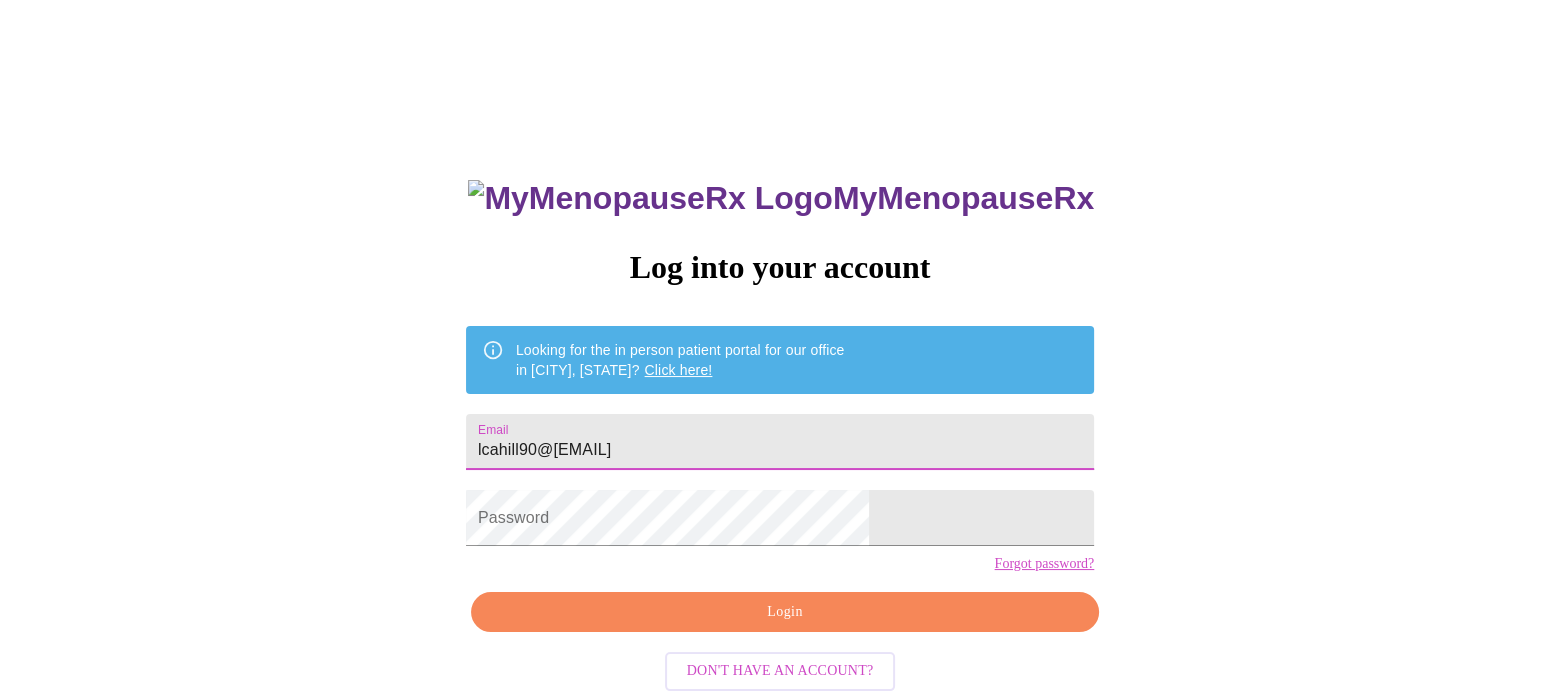 type on "[EMAIL]" 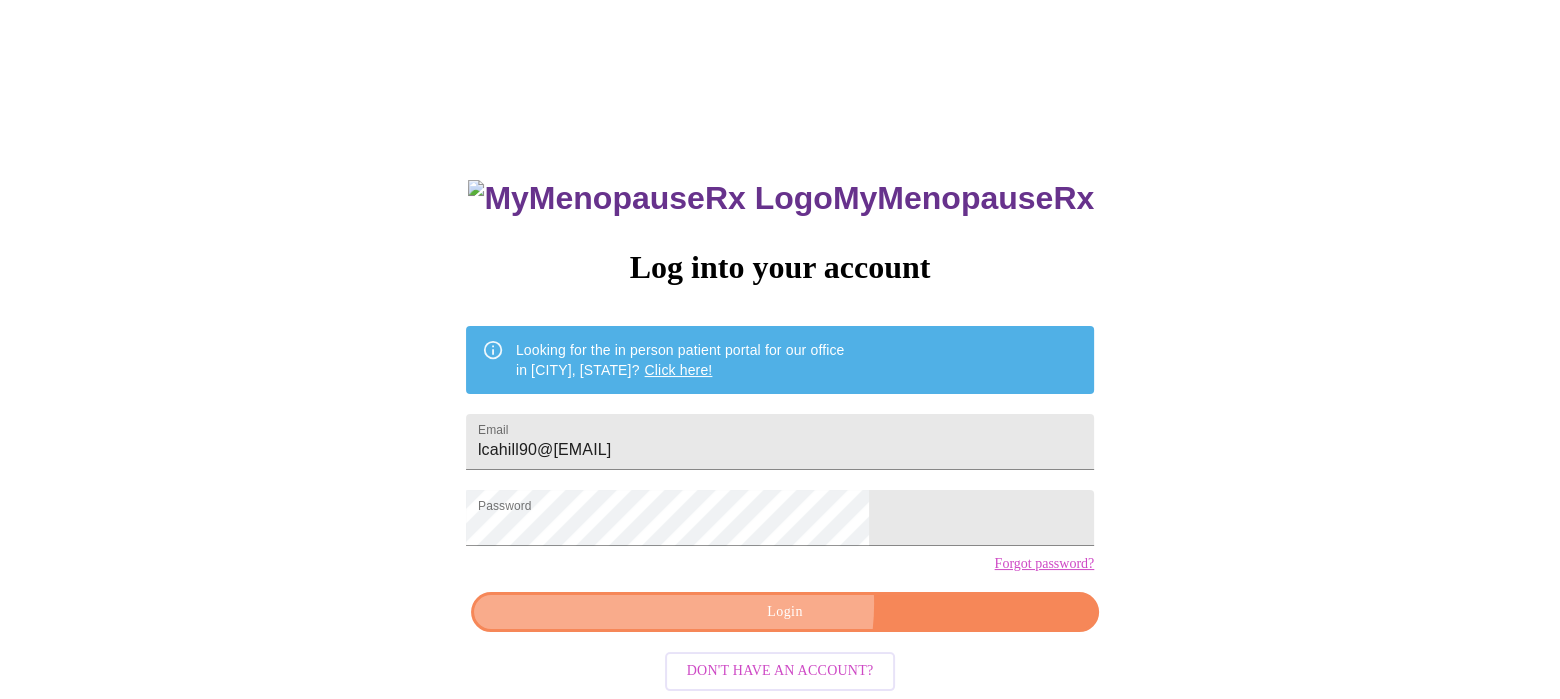 click on "Login" at bounding box center (785, 612) 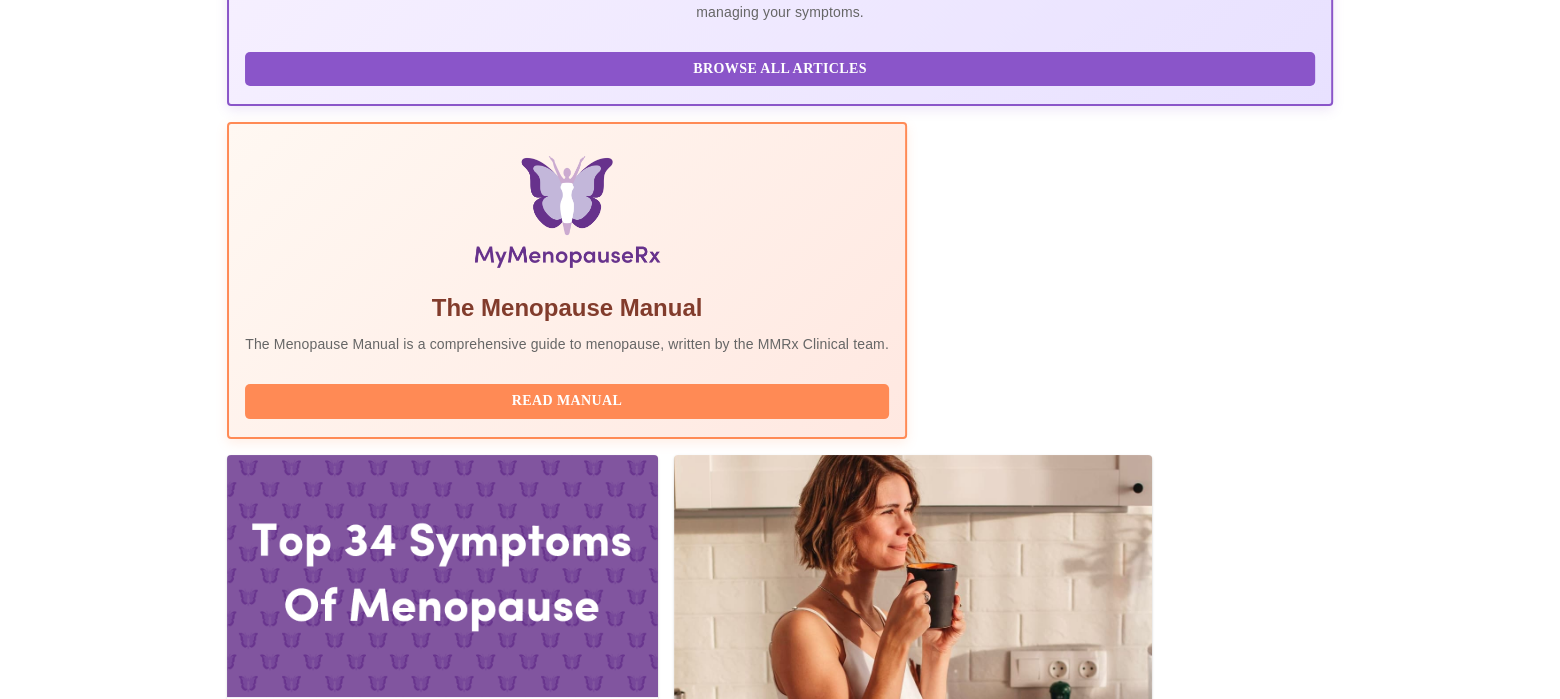 scroll, scrollTop: 555, scrollLeft: 0, axis: vertical 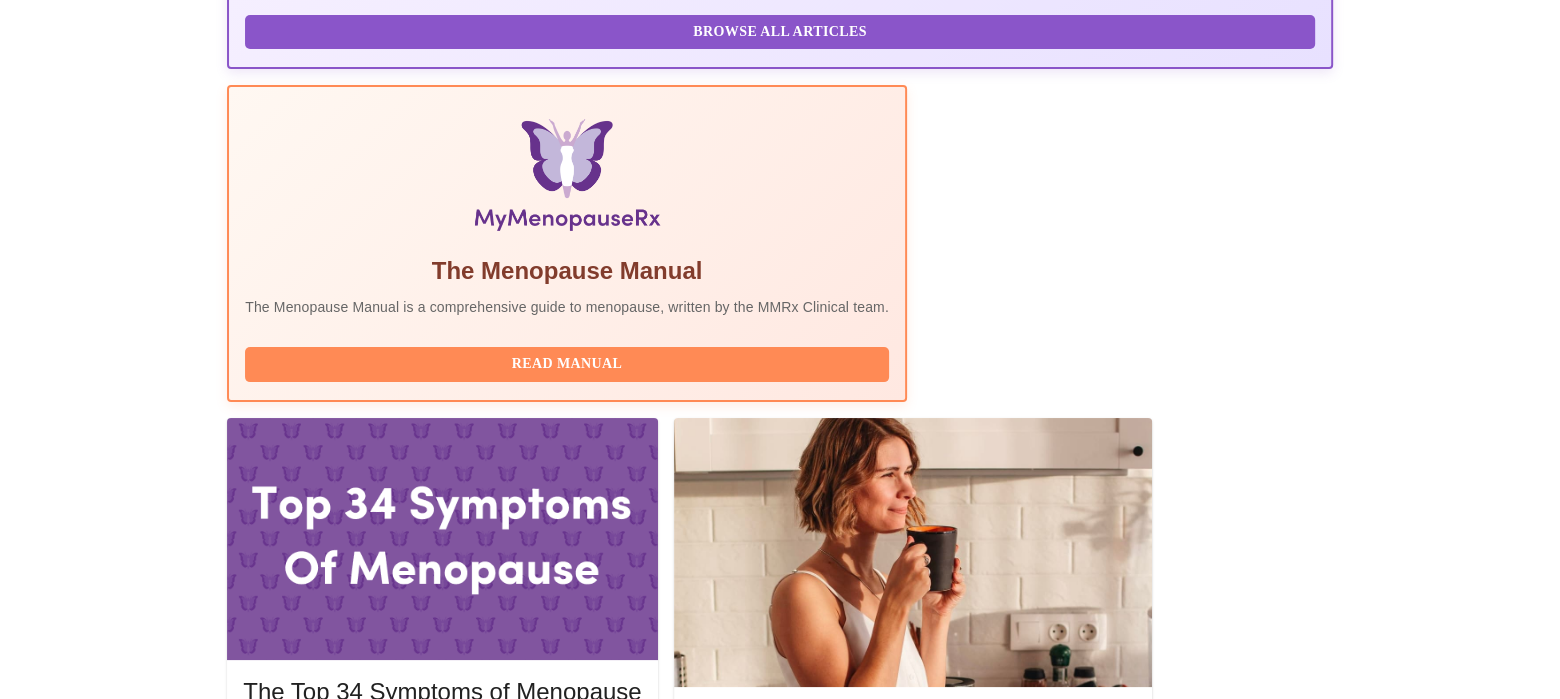 click on "Complete Pre-Assessment" at bounding box center (1197, 2024) 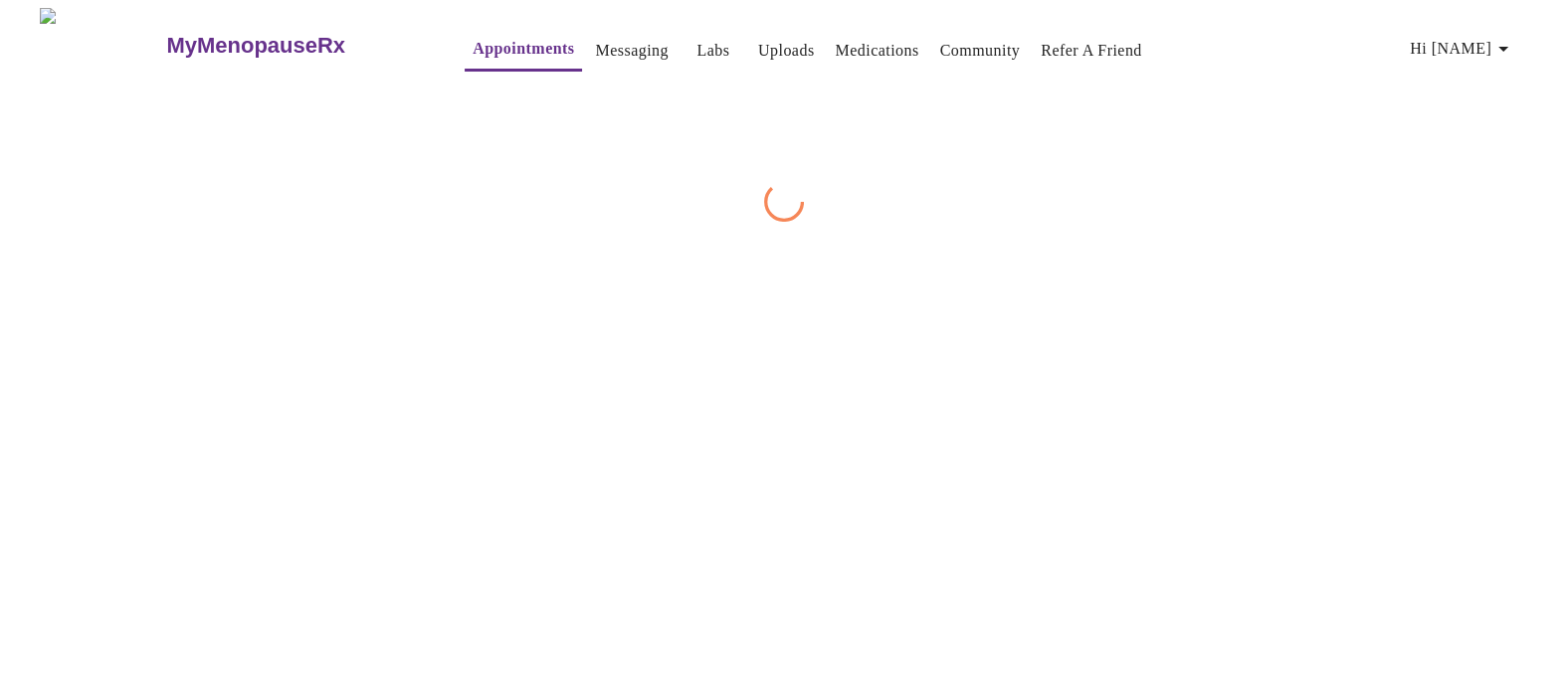 scroll, scrollTop: 0, scrollLeft: 0, axis: both 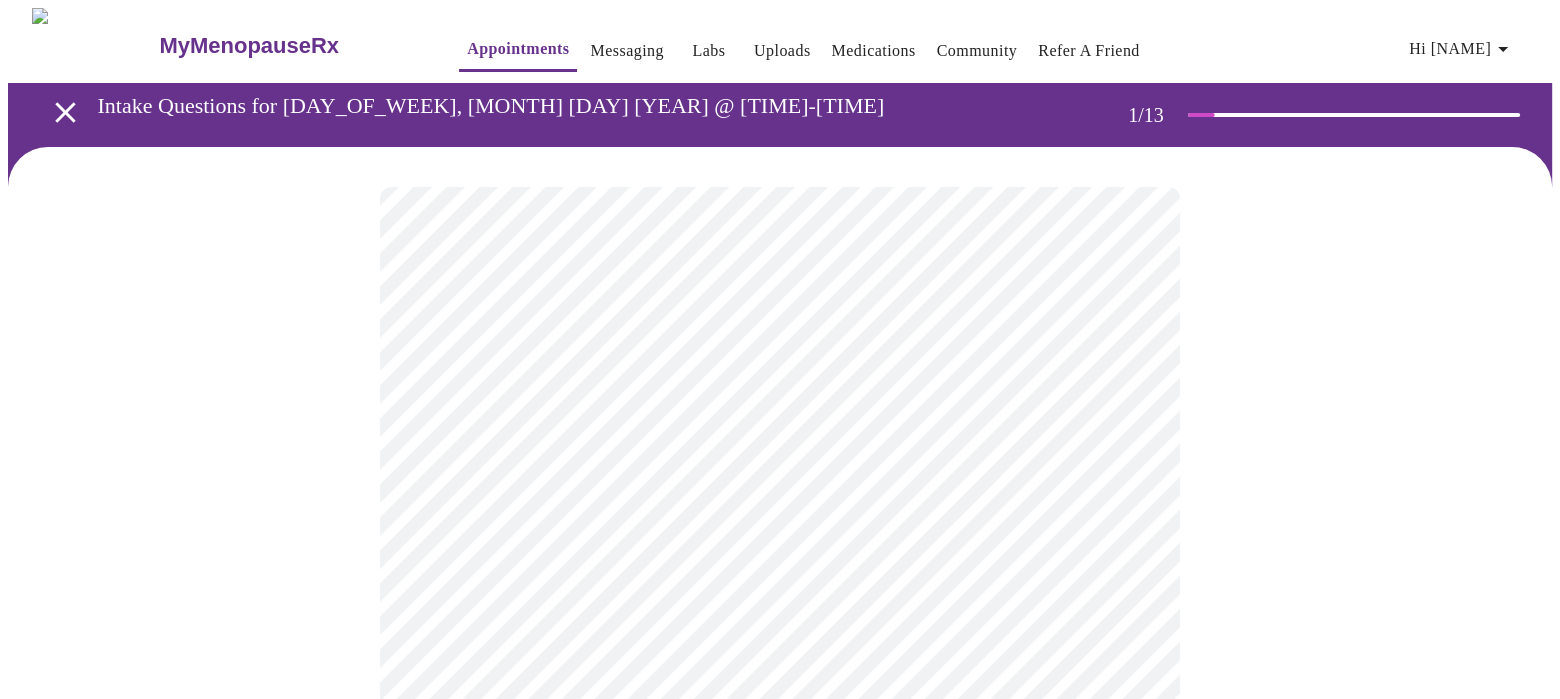 click on "MyMenopauseRx Appointments Messaging Labs Uploads Medications Community Refer a Friend Hi [NAME]   Intake Questions for [DAY_OF_WEEK], [MONTH] [DAY] [YEAR] @ [TIME]-[TIME] [TIMEZONE] 1  /  13 Settings Billing Invoices Log out" at bounding box center [780, 1371] 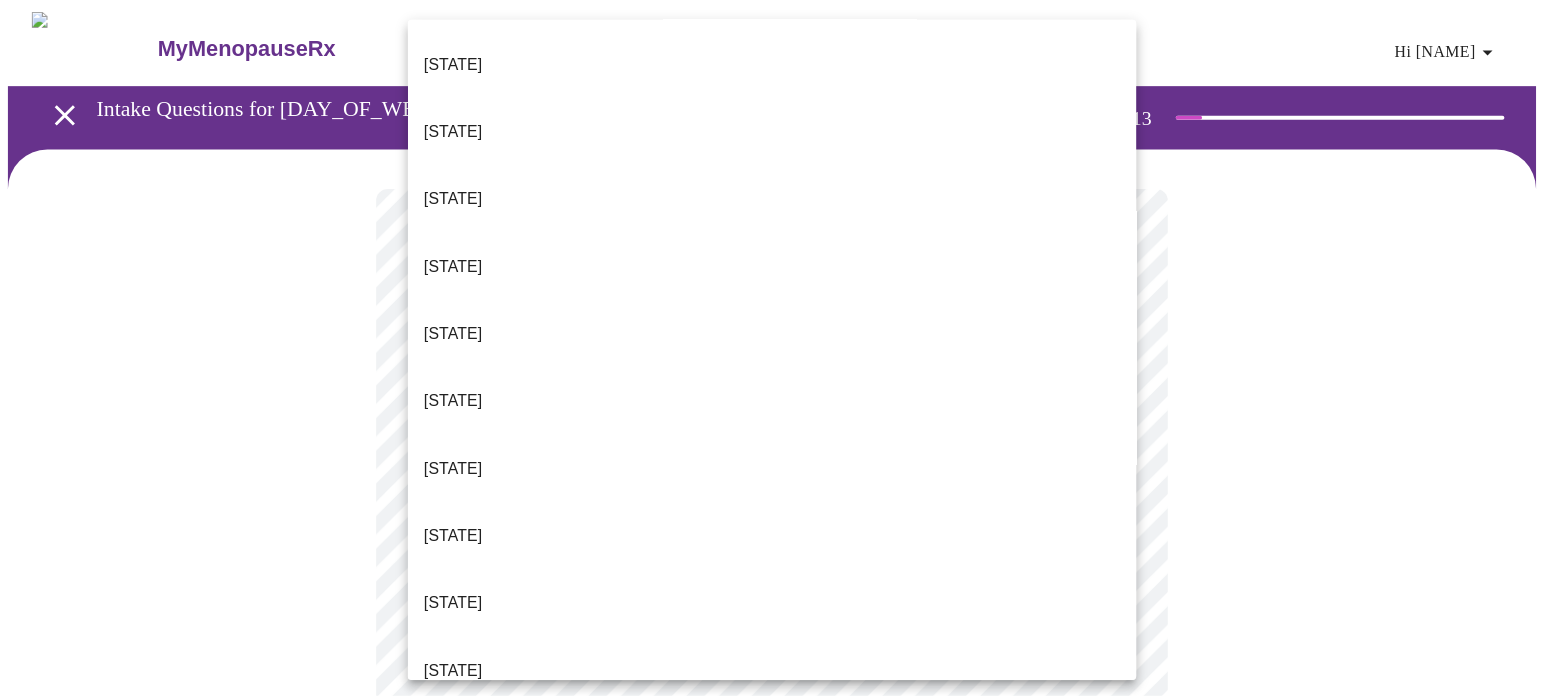 scroll, scrollTop: 110, scrollLeft: 0, axis: vertical 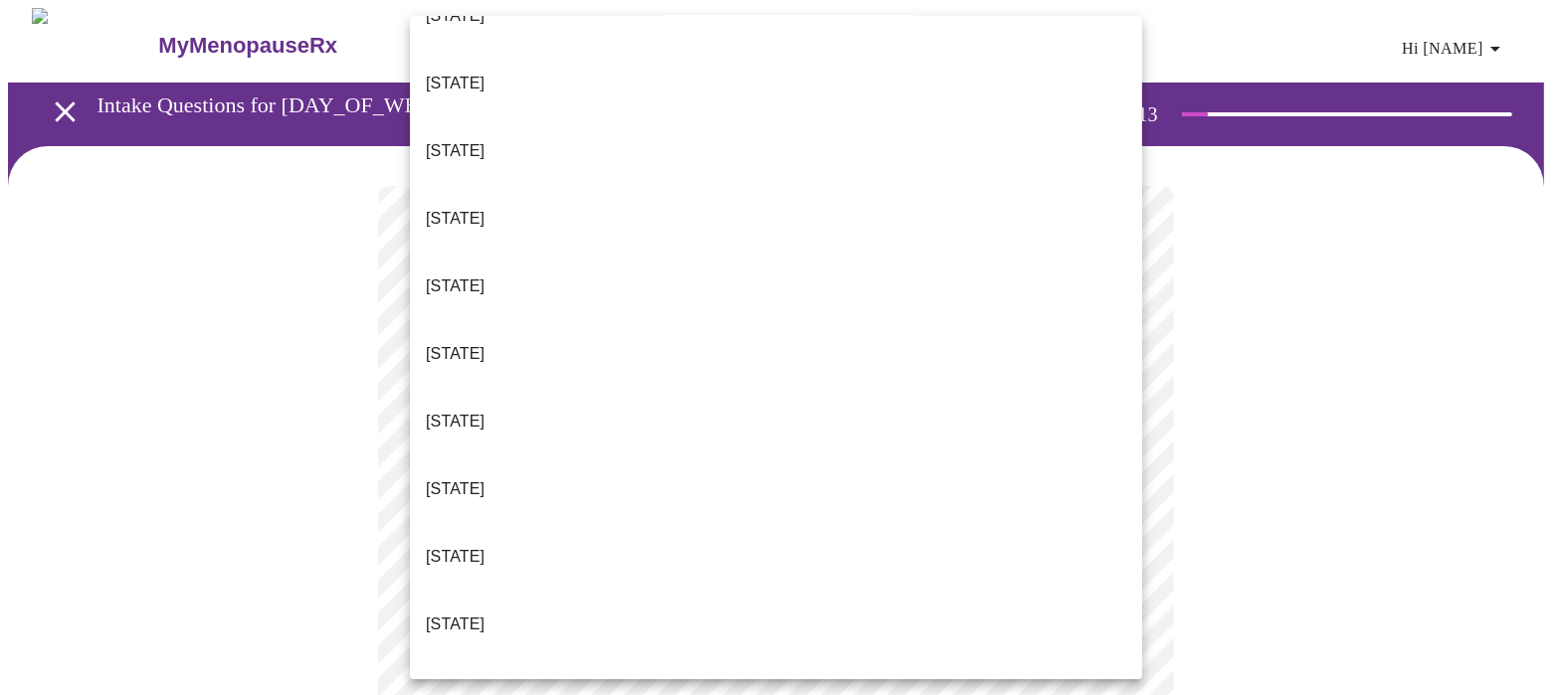 click on "[STATE]" at bounding box center (776, 760) 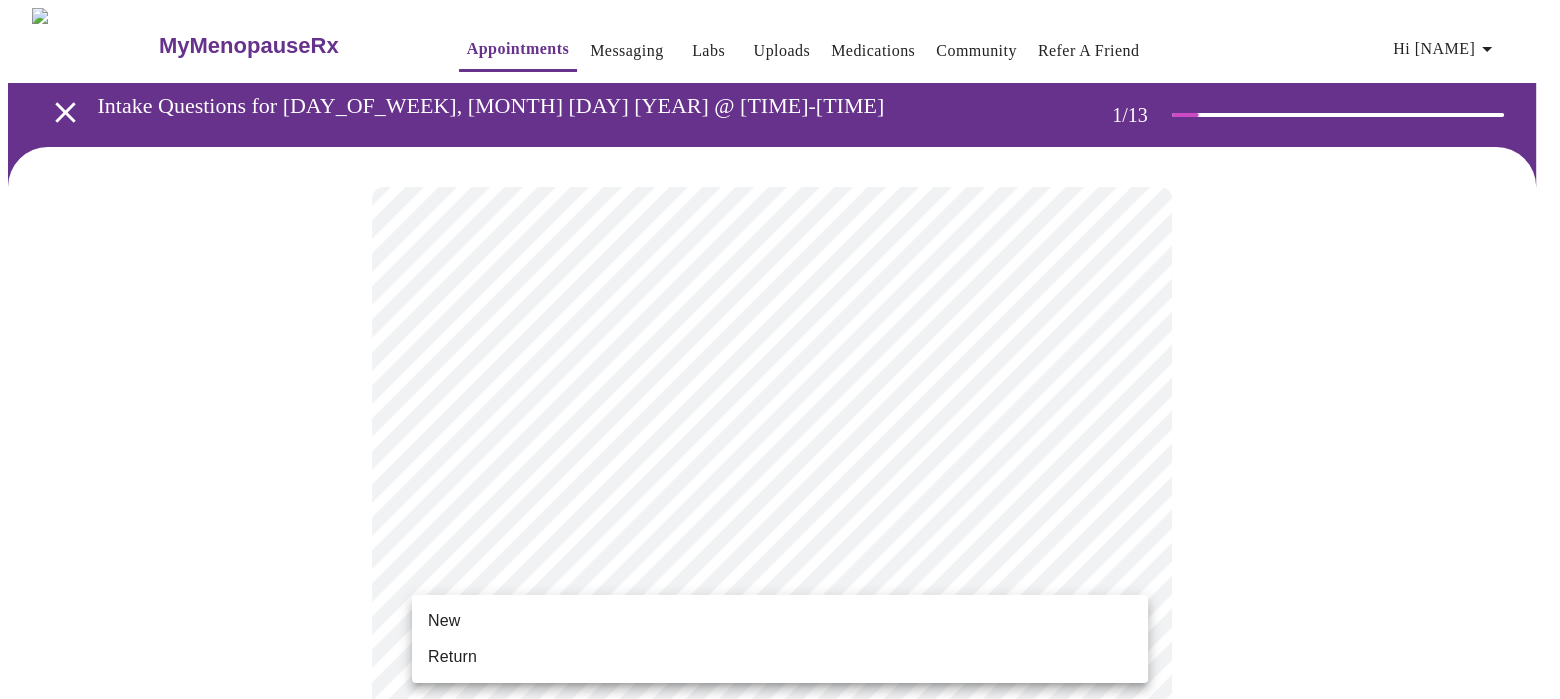 click on "MyMenopauseRx Appointments Messaging Labs Uploads Medications Community Refer a Friend Hi [NAME]   Intake Questions for [DAY_OF_WEEK], [MONTH] [DAY] [YEAR] @ [TIME]-[TIME] [TIMEZONE] 1  /  13 Settings Billing Invoices Log out New Return" at bounding box center (780, 1365) 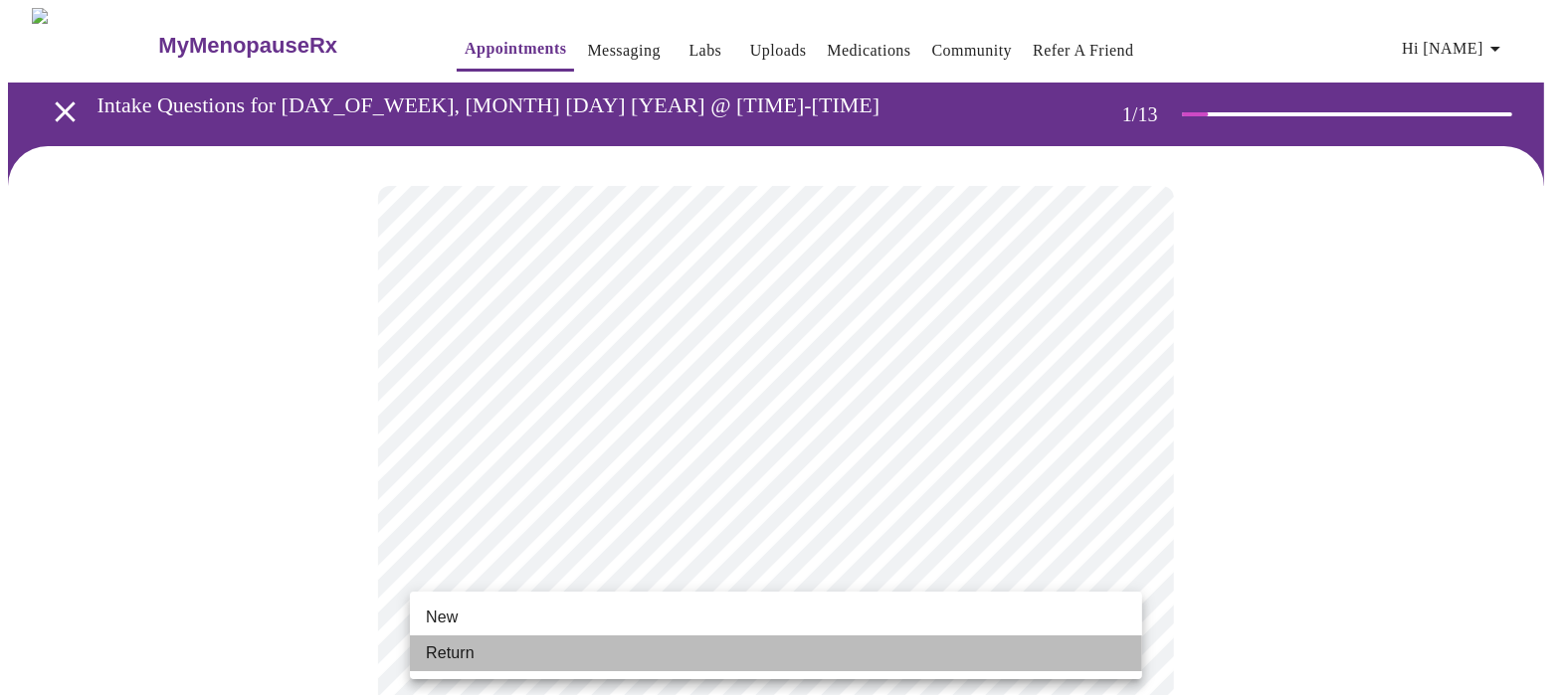 click on "Return" at bounding box center (776, 653) 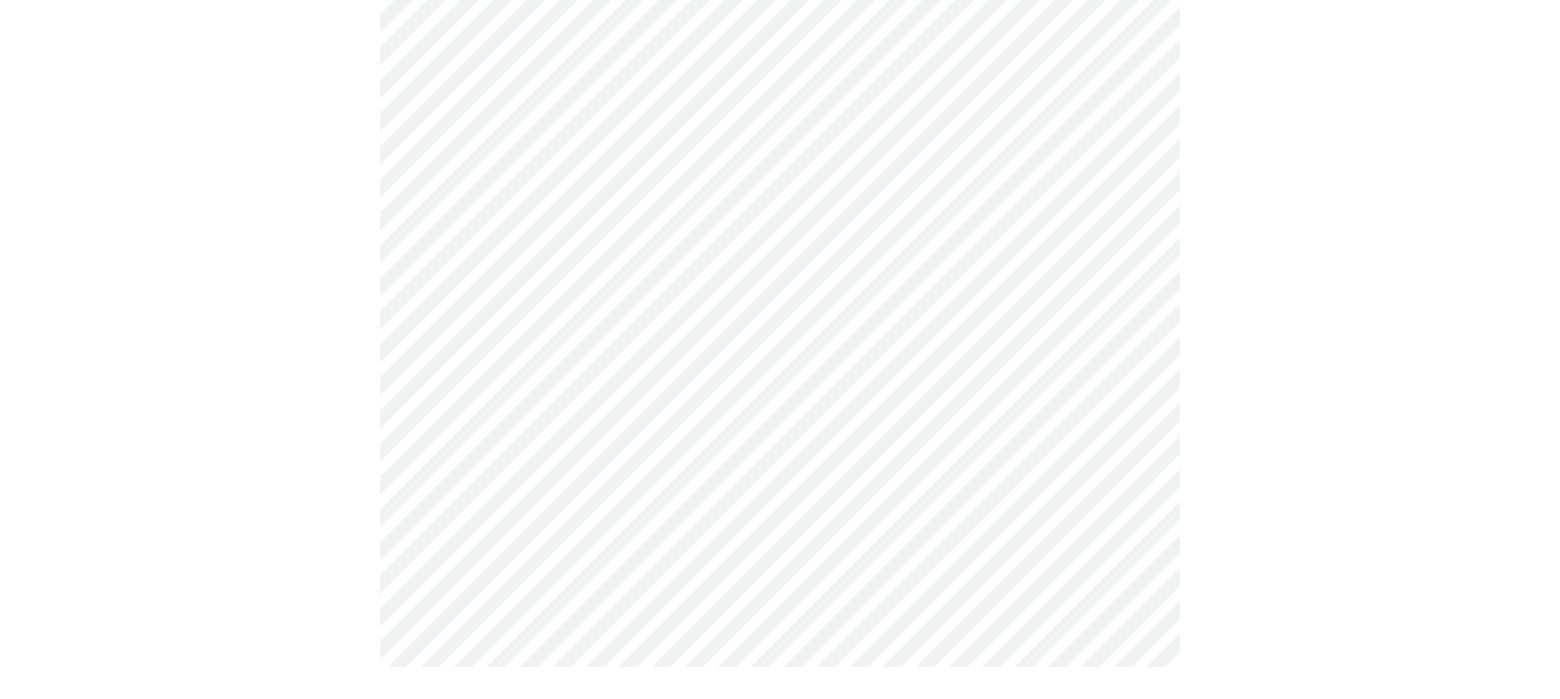 scroll, scrollTop: 0, scrollLeft: 0, axis: both 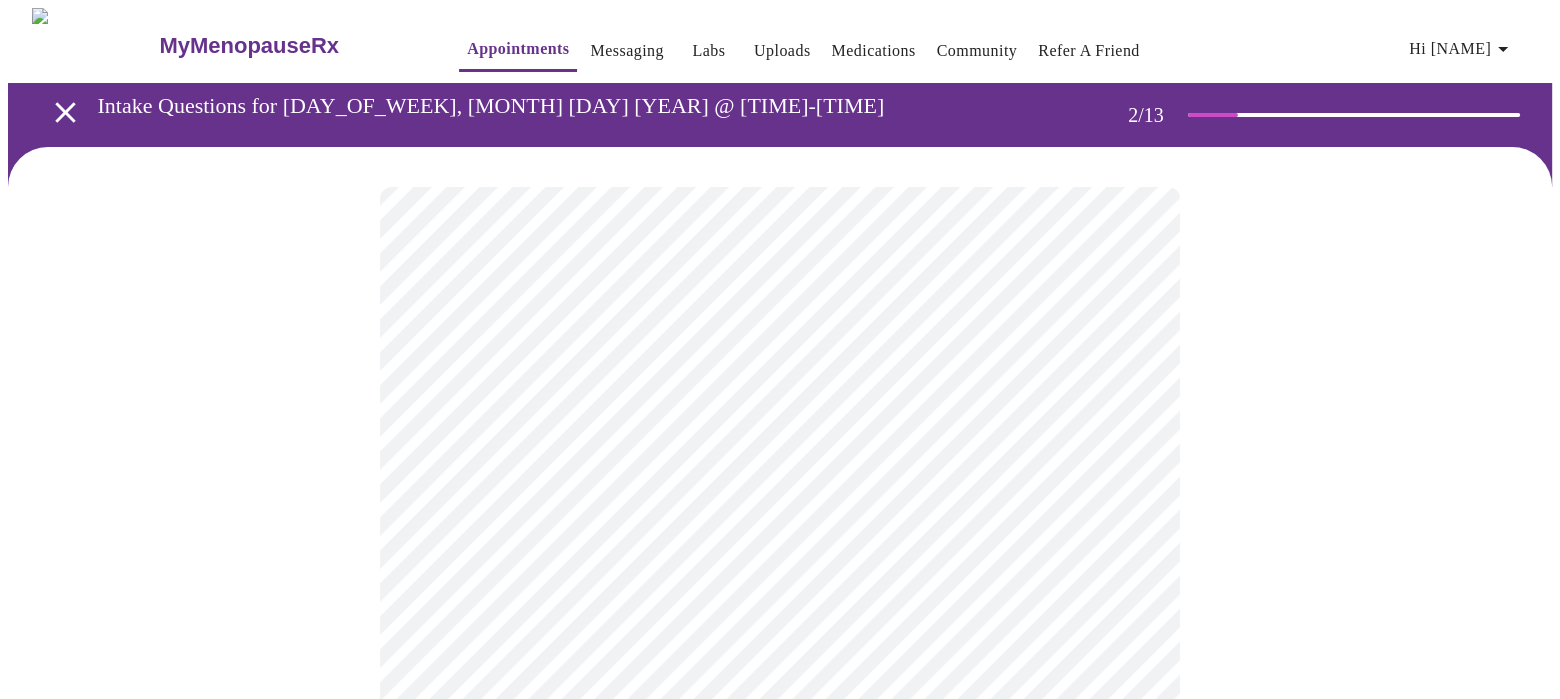 click on "MyMenopauseRx Appointments Messaging Labs Uploads Medications Community Refer a Friend Hi [NAME]   Intake Questions for [DAY_OF_WEEK], [MONTH] [DAY] [YEAR] @ [TIME]-[TIME] [TIMEZONE] 2  /  13 Settings Billing Invoices Log out" at bounding box center [780, 608] 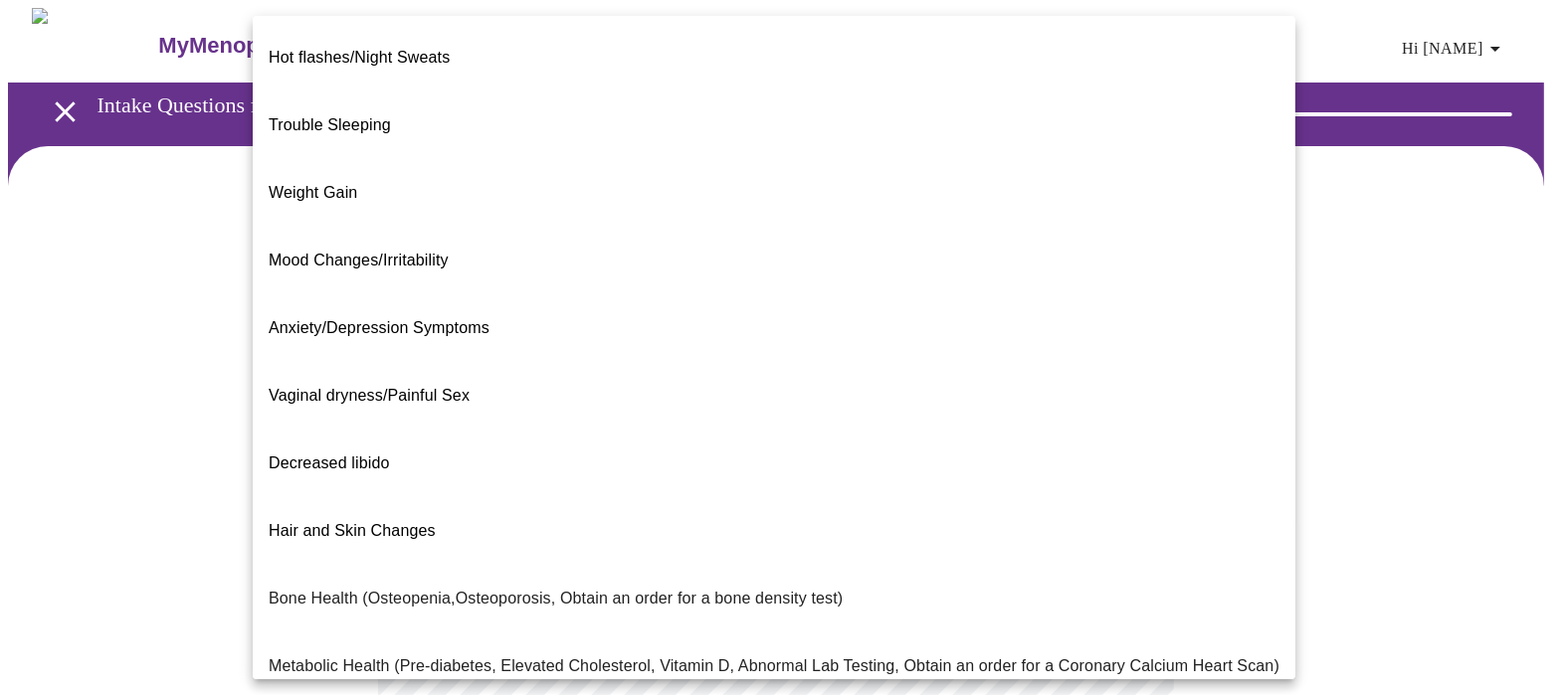 click on "Weight Gain" at bounding box center [774, 193] 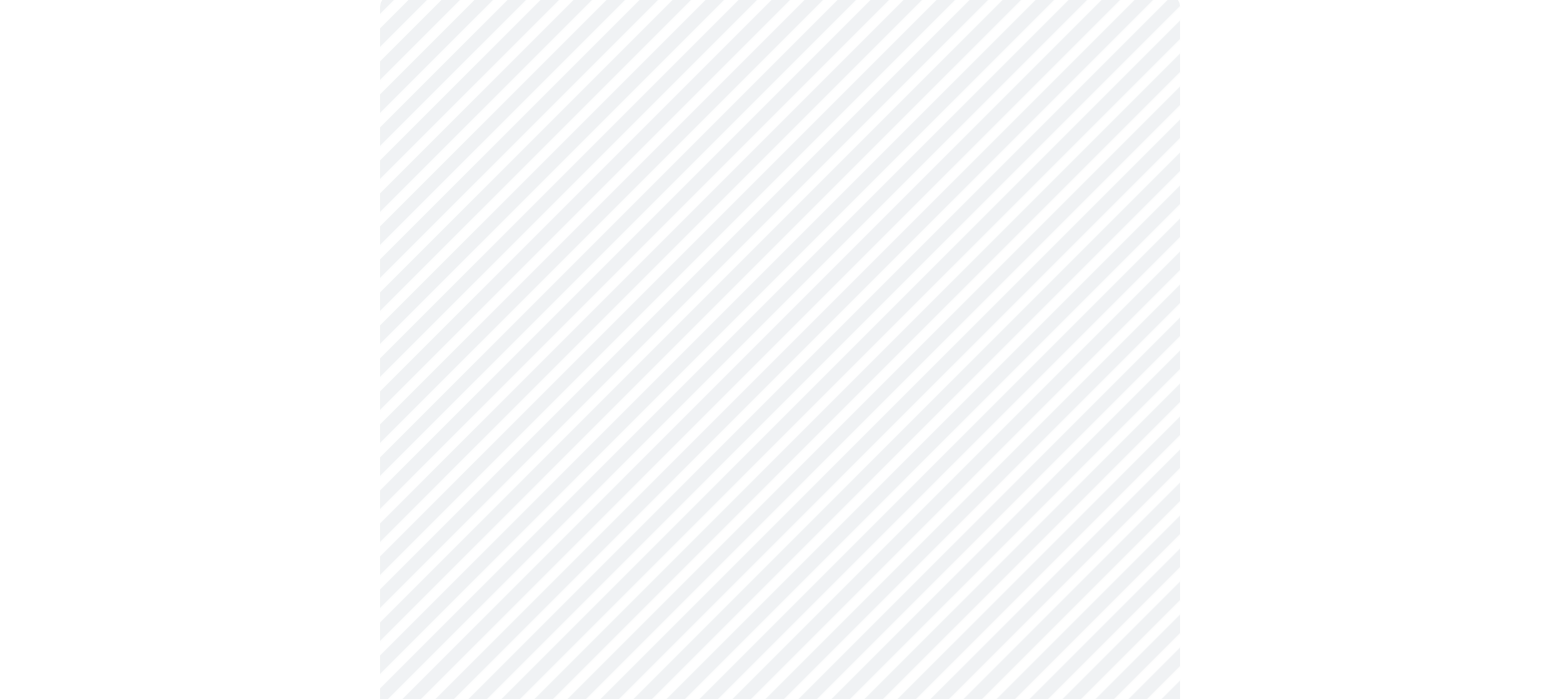 scroll, scrollTop: 222, scrollLeft: 0, axis: vertical 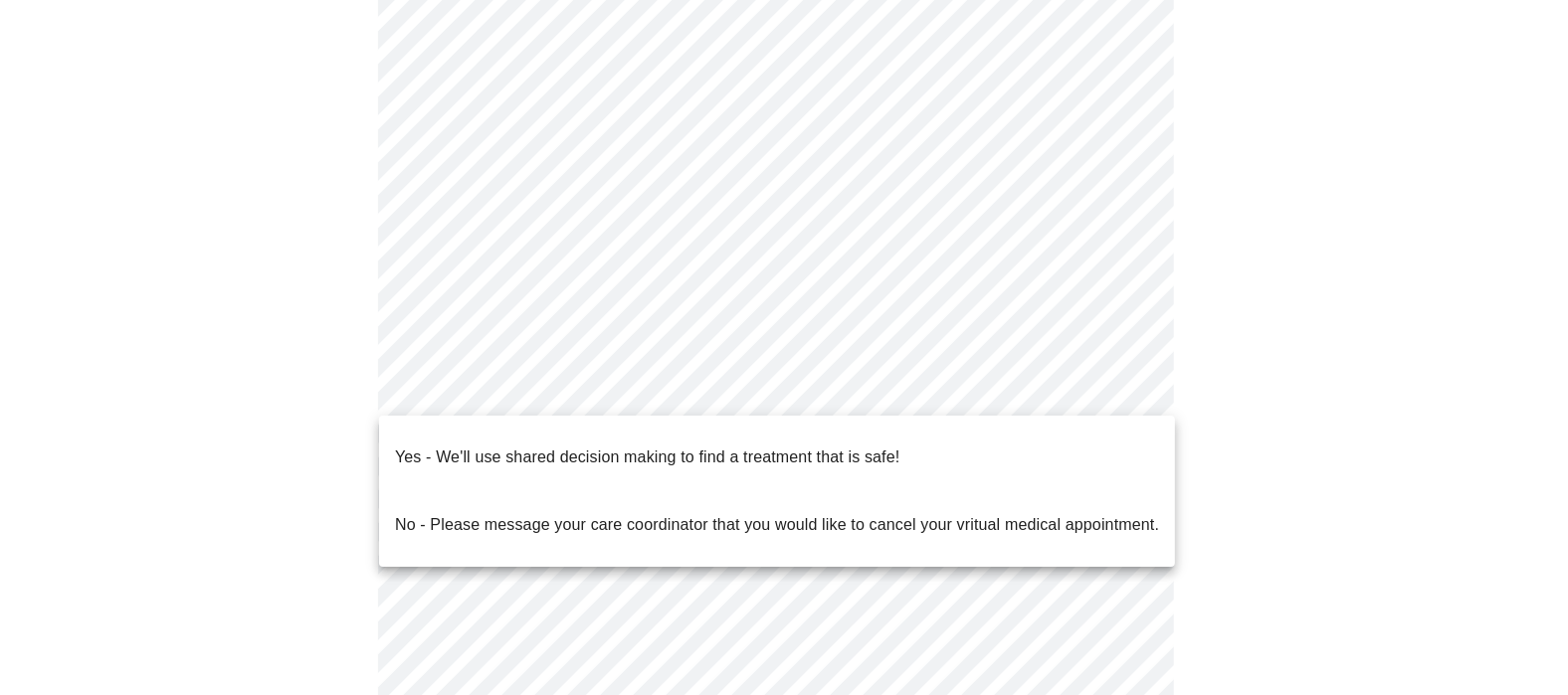 click on "MyMenopauseRx Appointments Messaging Labs Uploads Medications Community Refer a Friend Hi [NAME]   Intake Questions for [DAY_OF_WEEK], [MONTH] [DAY] [YEAR] @ [TIME]-[TIME] [TIMEZONE] 1  /  13 Settings Billing Invoices Log out Yes - We'll use shared decision making to find a treatment that is safe!
No - Please message your care coordinator that you would like to cancel your vritual medical appointment." at bounding box center (784, 378) 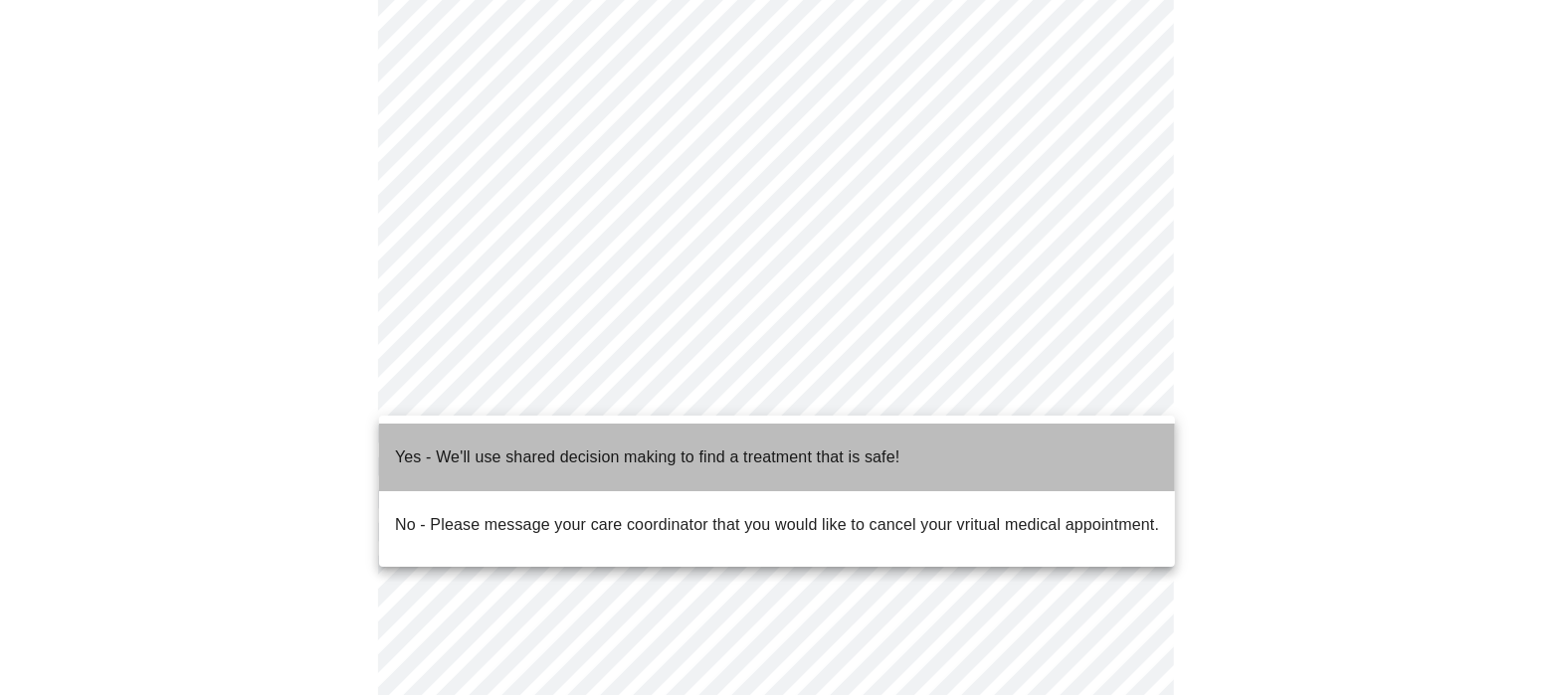 click on "Yes - We'll use shared decision making to find a treatment that is safe!" at bounding box center [777, 457] 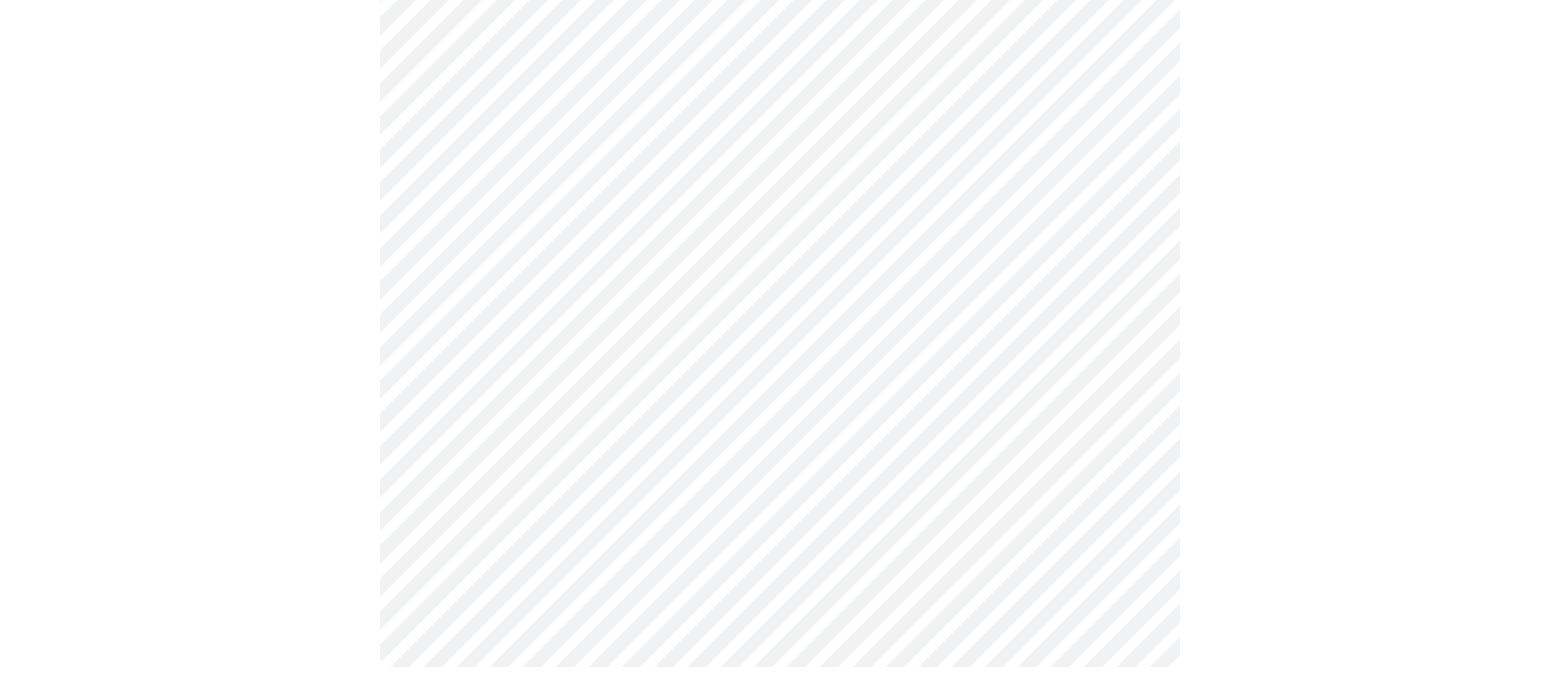 scroll, scrollTop: 0, scrollLeft: 0, axis: both 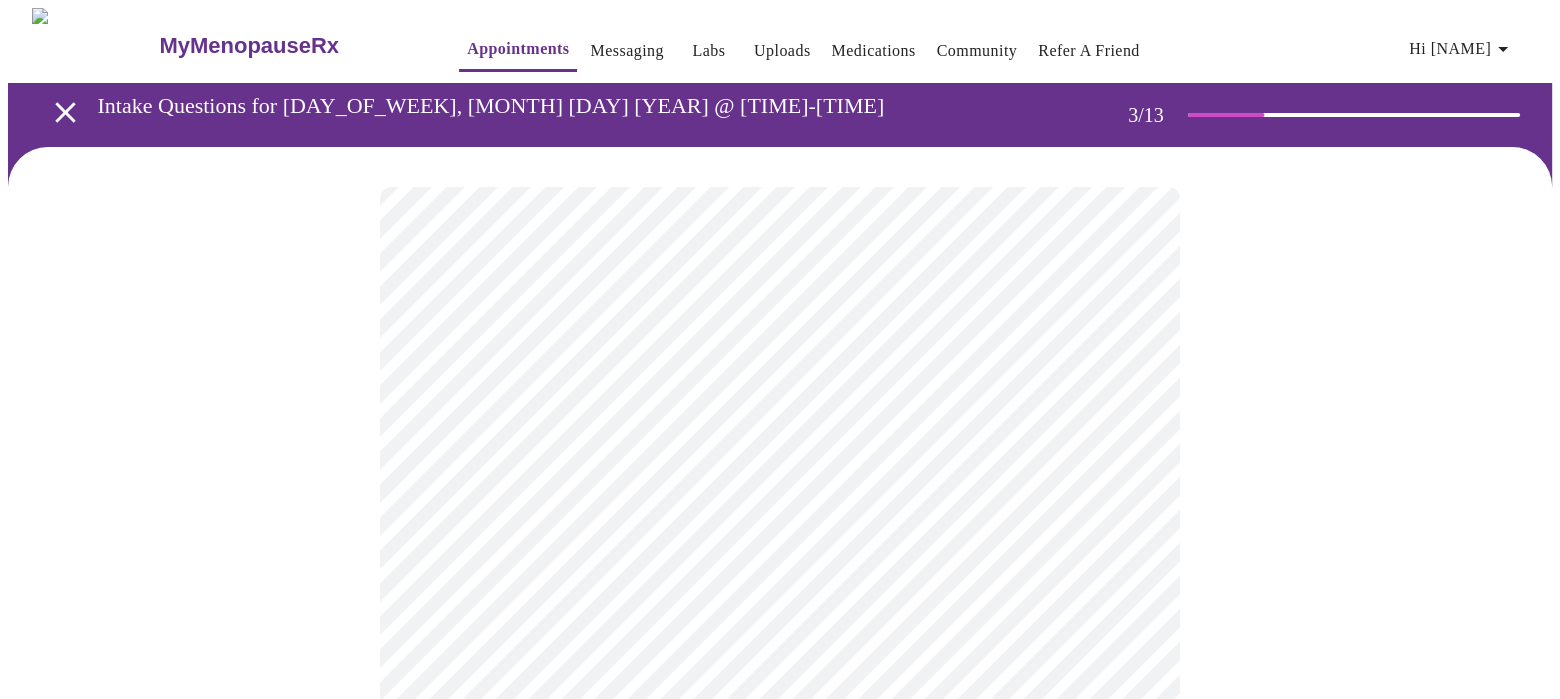 click on "MyMenopauseRx Appointments Messaging Labs Uploads Medications Community Refer a Friend Hi [NAME]   Intake Questions for [DAY_OF_WEEK], [MONTH] [DAY] [YEAR] @ [TIME]-[TIME] [TIMEZONE] 3  /  13 Settings Billing Invoices Log out" at bounding box center (780, 1358) 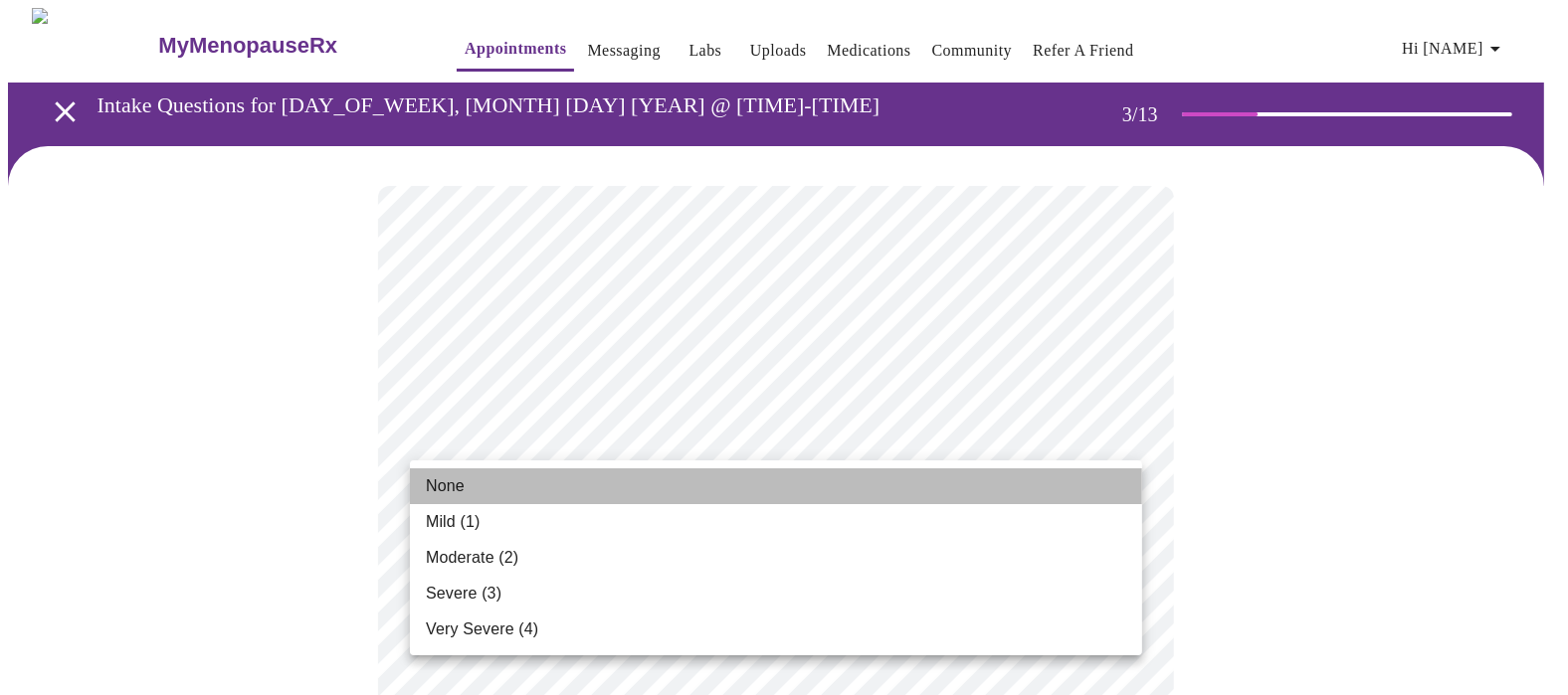 click on "None" at bounding box center [776, 486] 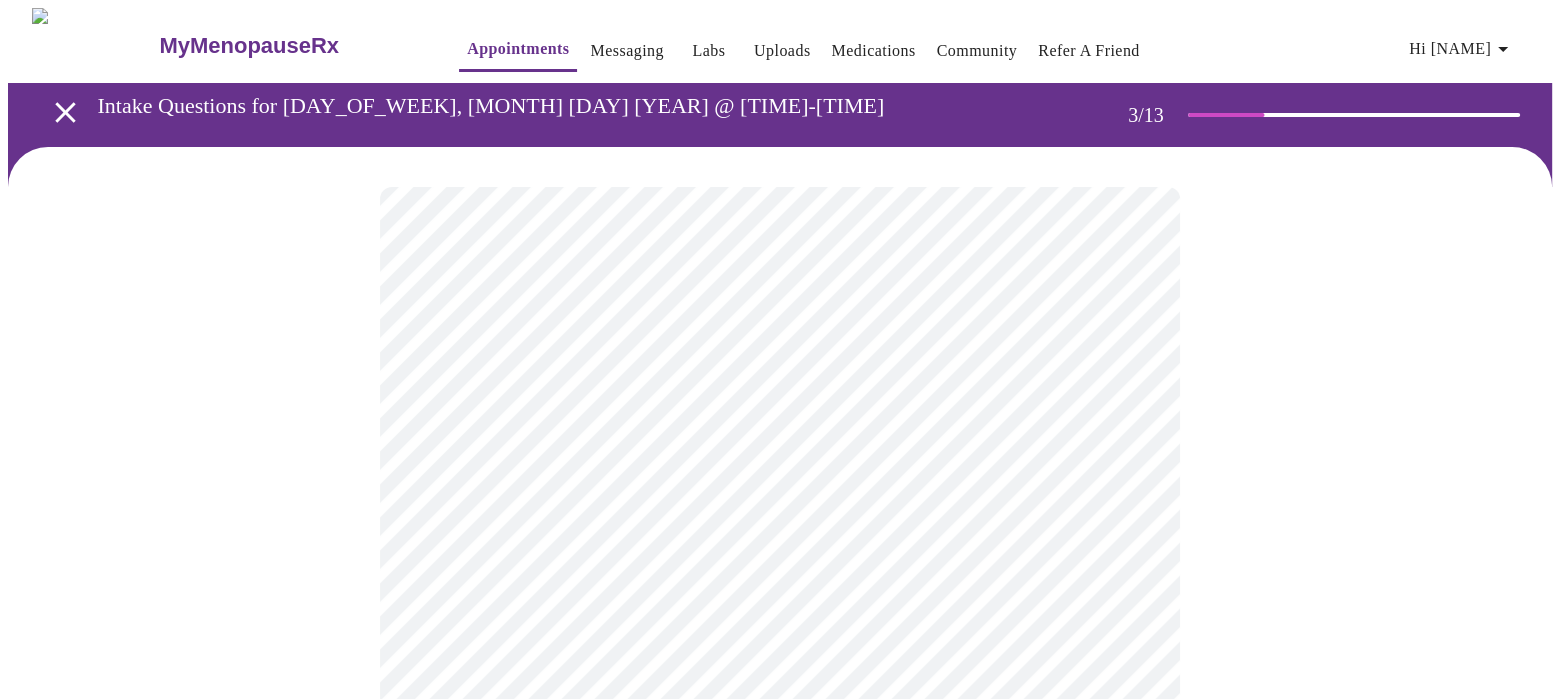 scroll, scrollTop: 110, scrollLeft: 0, axis: vertical 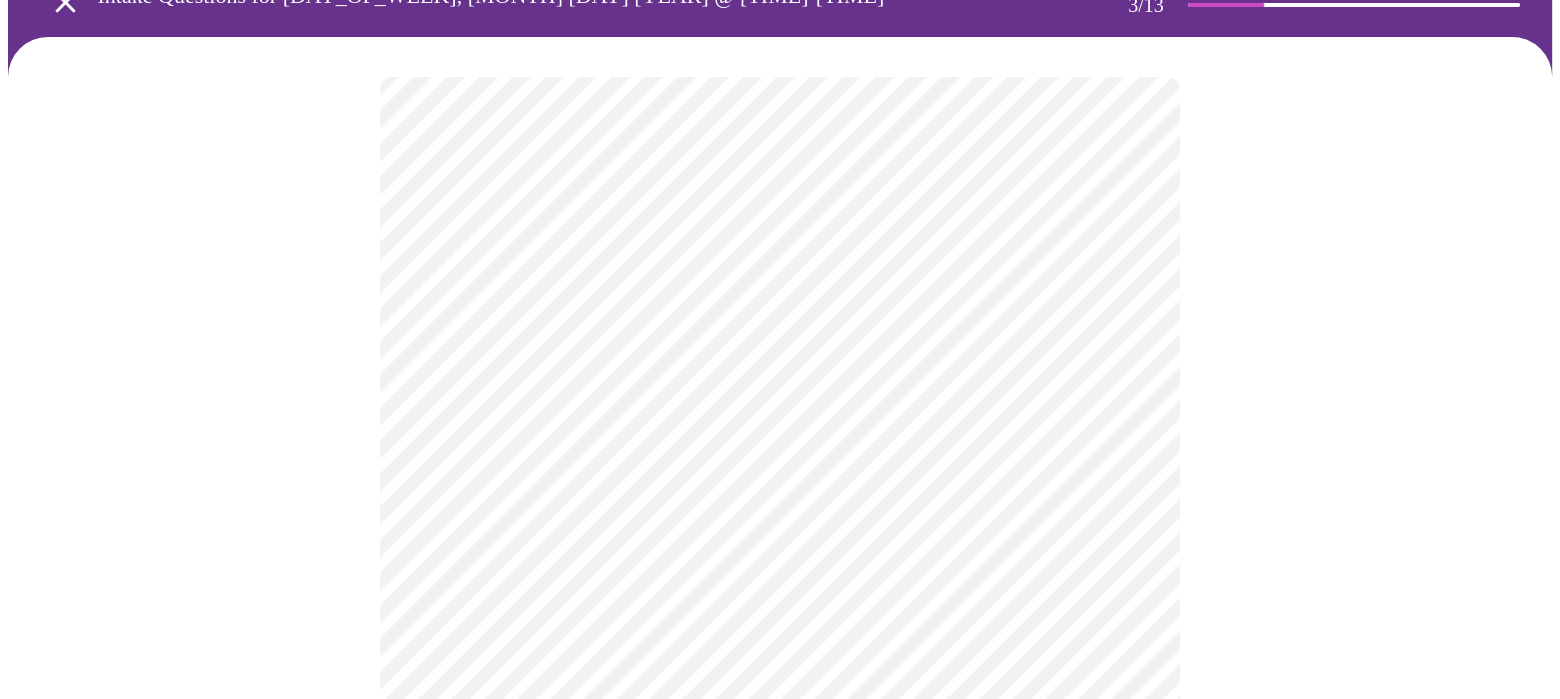 click on "MyMenopauseRx Appointments Messaging Labs Uploads Medications Community Refer a Friend Hi [NAME]   Intake Questions for [DAY_OF_WEEK], [MONTH] [DAY] [YEAR] @ [TIME]-[TIME] [TIMEZONE] 3  /  13 Settings Billing Invoices Log out" at bounding box center (780, 1213) 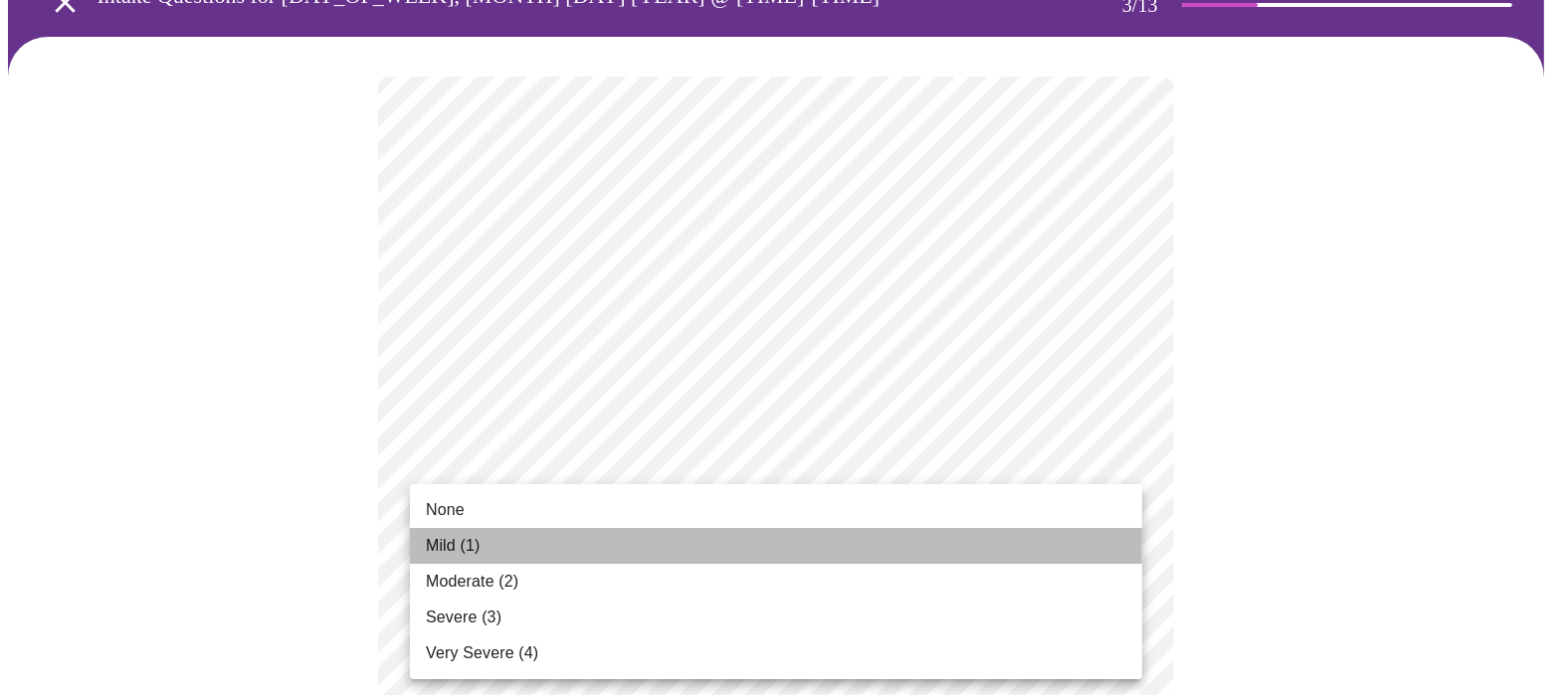 click on "Mild (1)" at bounding box center (776, 546) 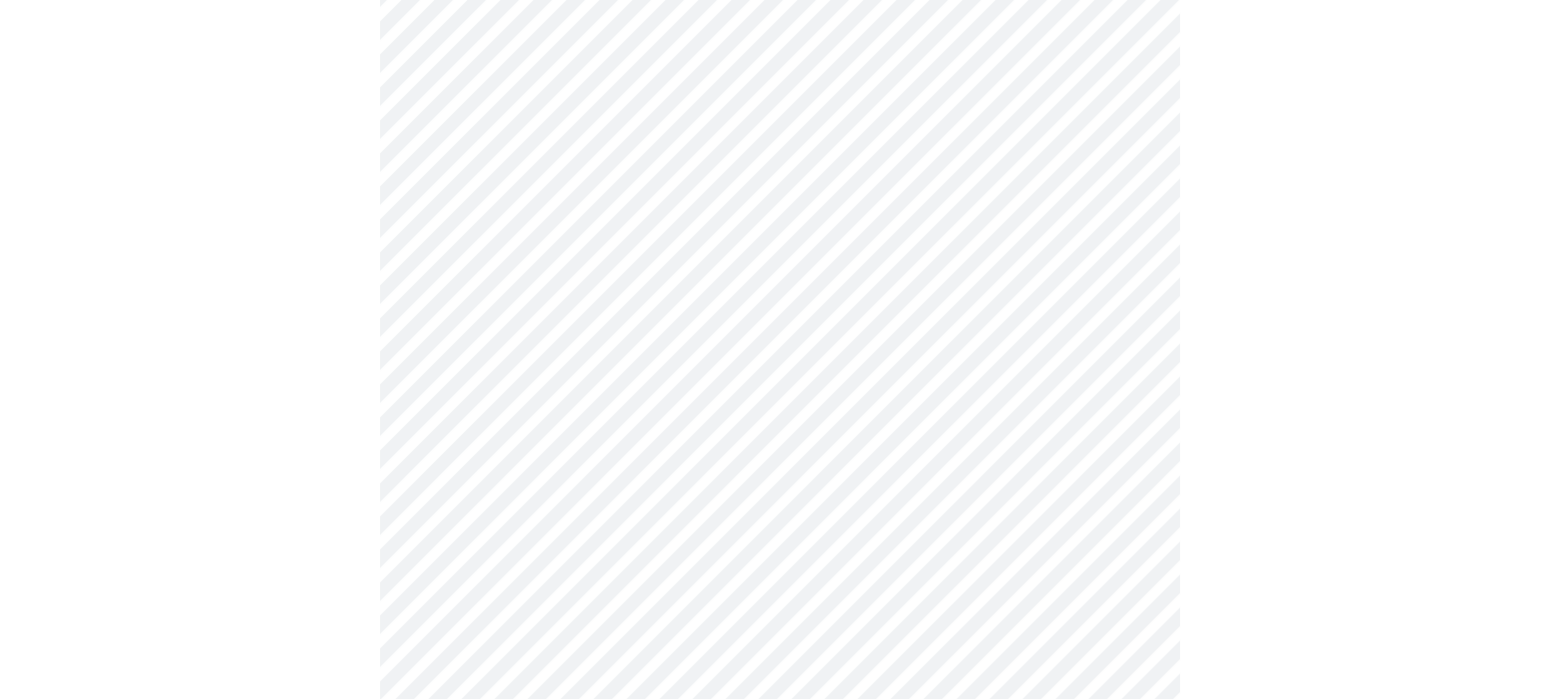 scroll, scrollTop: 333, scrollLeft: 0, axis: vertical 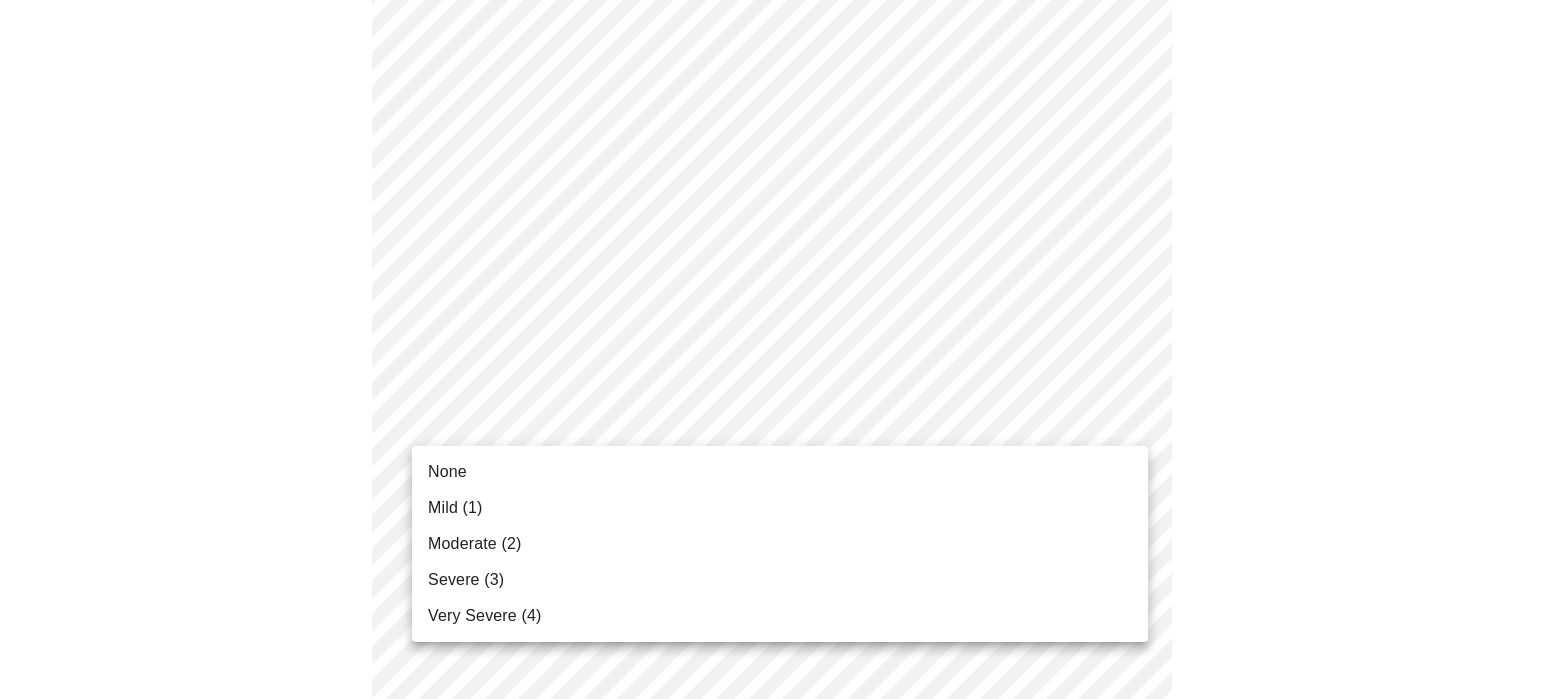 click on "MyMenopauseRx Appointments Messaging Labs Uploads Medications Community Refer a Friend Hi [NAME]   Intake Questions for [DAY_OF_WEEK], [MONTH] [DAY] [YEAR] @ [TIME]-[TIME] [TIMEZONE] 3  /  13 Settings Billing Invoices Log out None Mild (1) Moderate (2) Severe (3) Very Severe (4)" at bounding box center (780, 976) 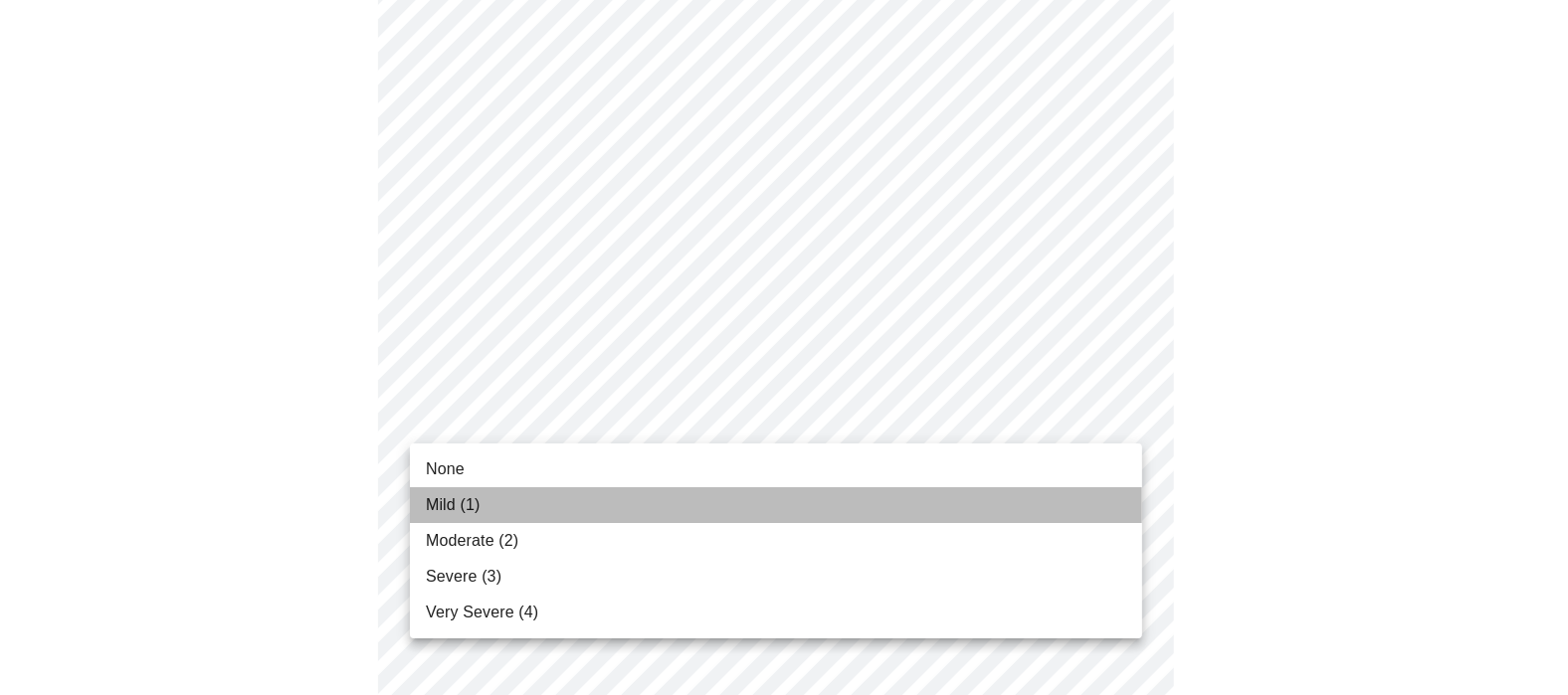 click on "Mild (1)" at bounding box center [776, 505] 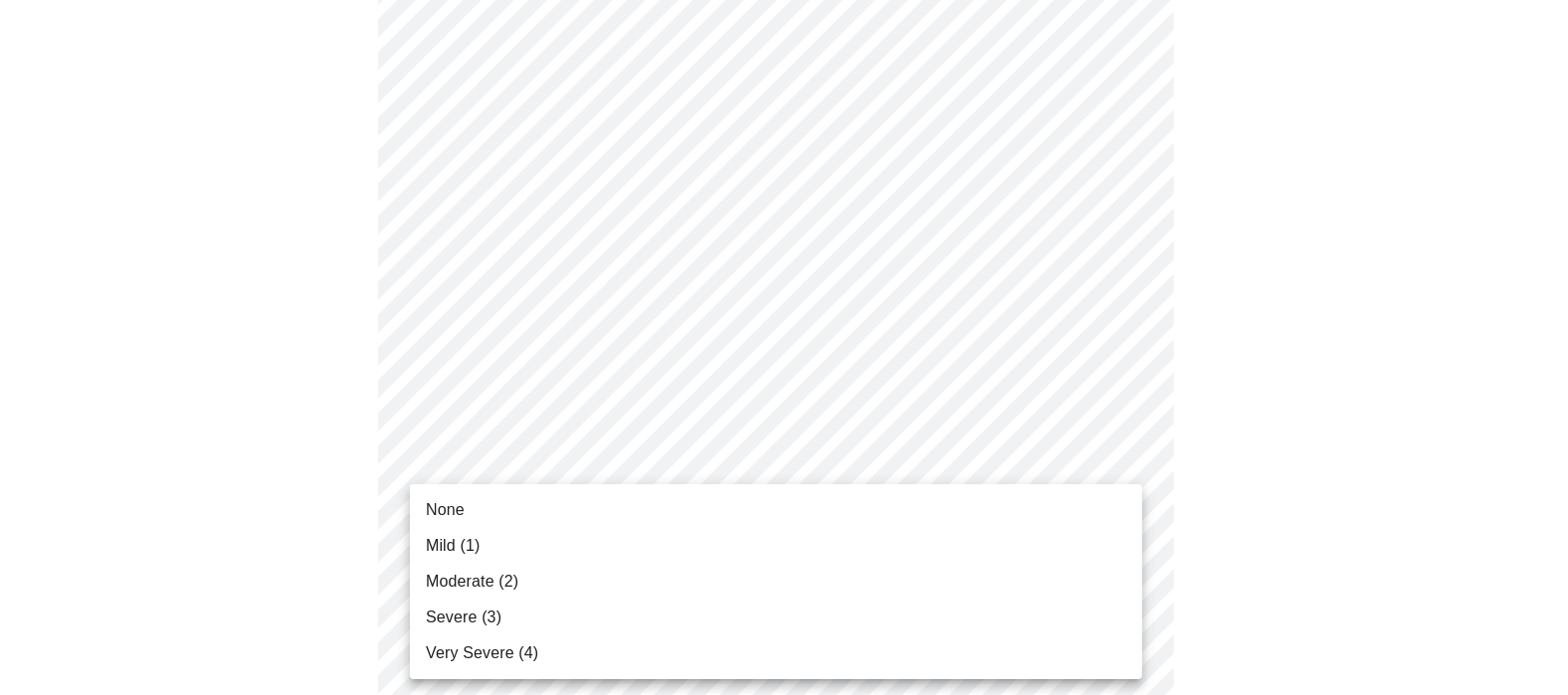 click on "MyMenopauseRx Appointments Messaging Labs Uploads Medications Community Refer a Friend Hi [NAME]   Intake Questions for [DAY_OF_WEEK], [MONTH] [DAY] [YEAR] @ [TIME]-[TIME] [TIMEZONE] 3  /  13 Settings Billing Invoices Log out None Mild (1) Moderate (2) Severe (3) Very Severe (4)" at bounding box center [784, 956] 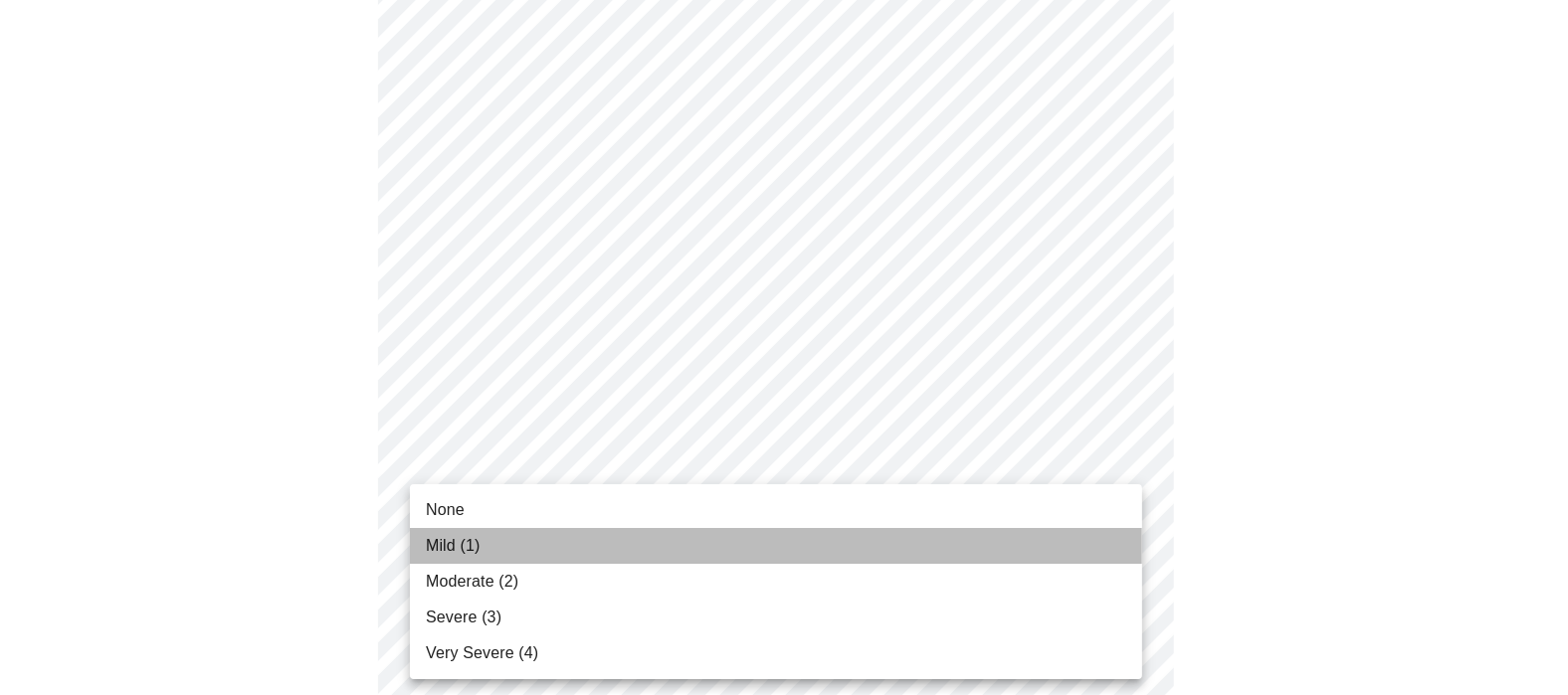 click on "Mild (1)" at bounding box center [776, 546] 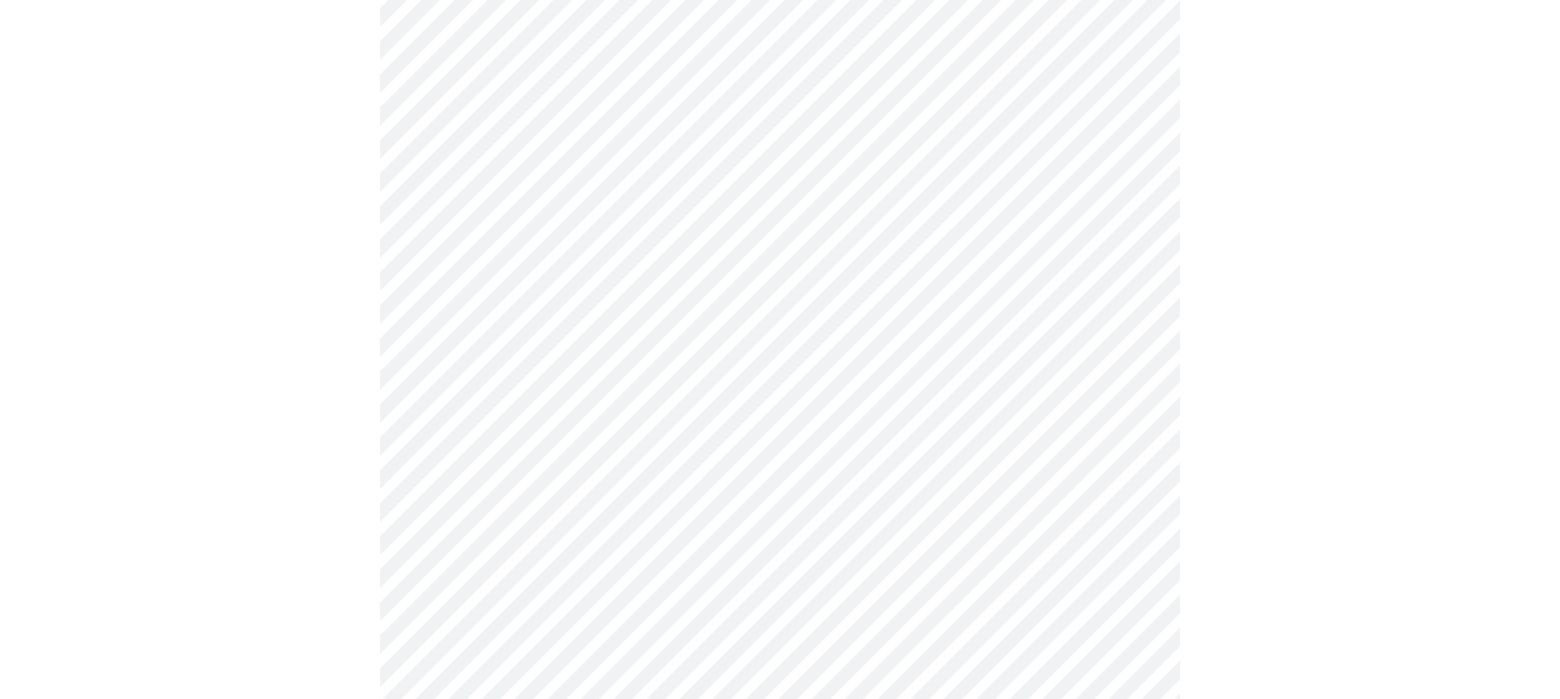 scroll, scrollTop: 444, scrollLeft: 0, axis: vertical 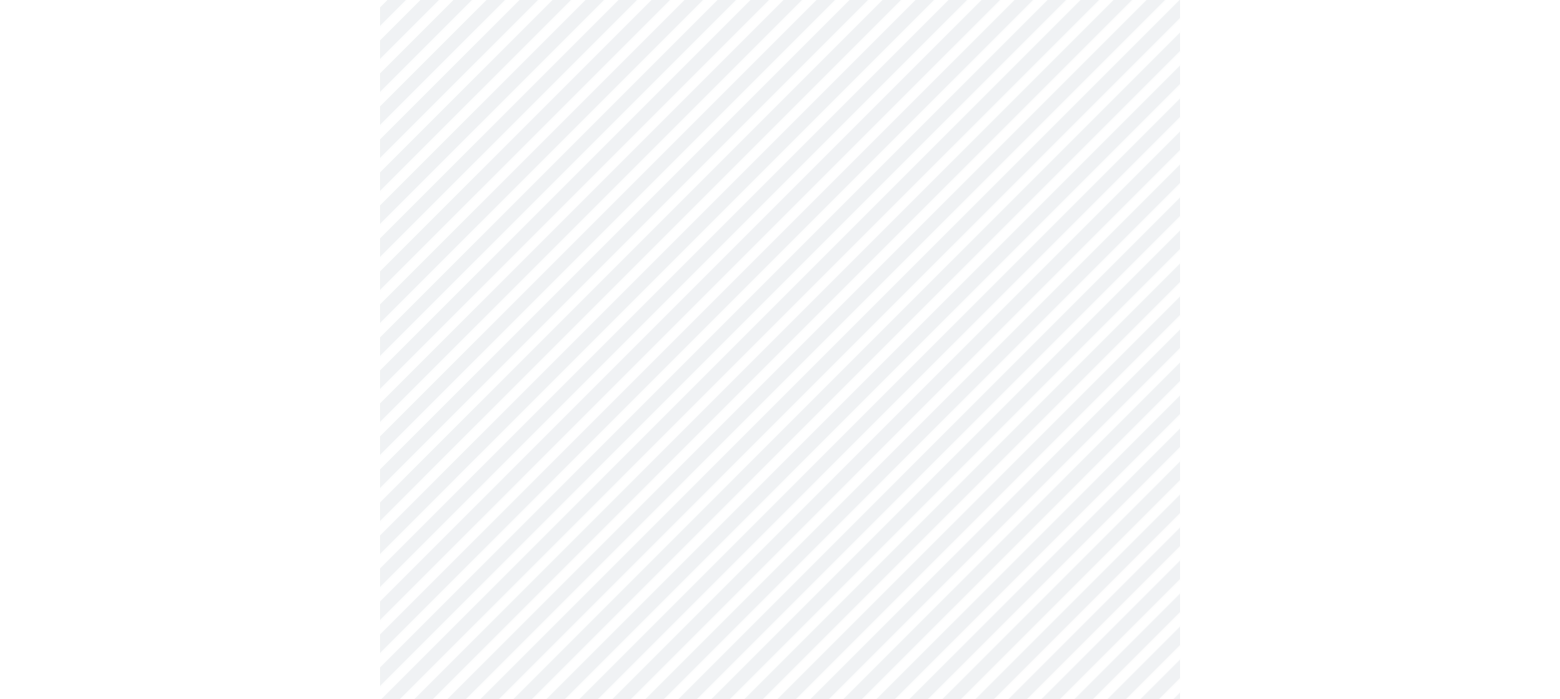 click on "MyMenopauseRx Appointments Messaging Labs Uploads Medications Community Refer a Friend Hi [NAME]   Intake Questions for [DAY_OF_WEEK], [MONTH] [DAY] [YEAR] @ [TIME]-[TIME] [TIMEZONE] 3  /  13 Settings Billing Invoices Log out" at bounding box center (780, 837) 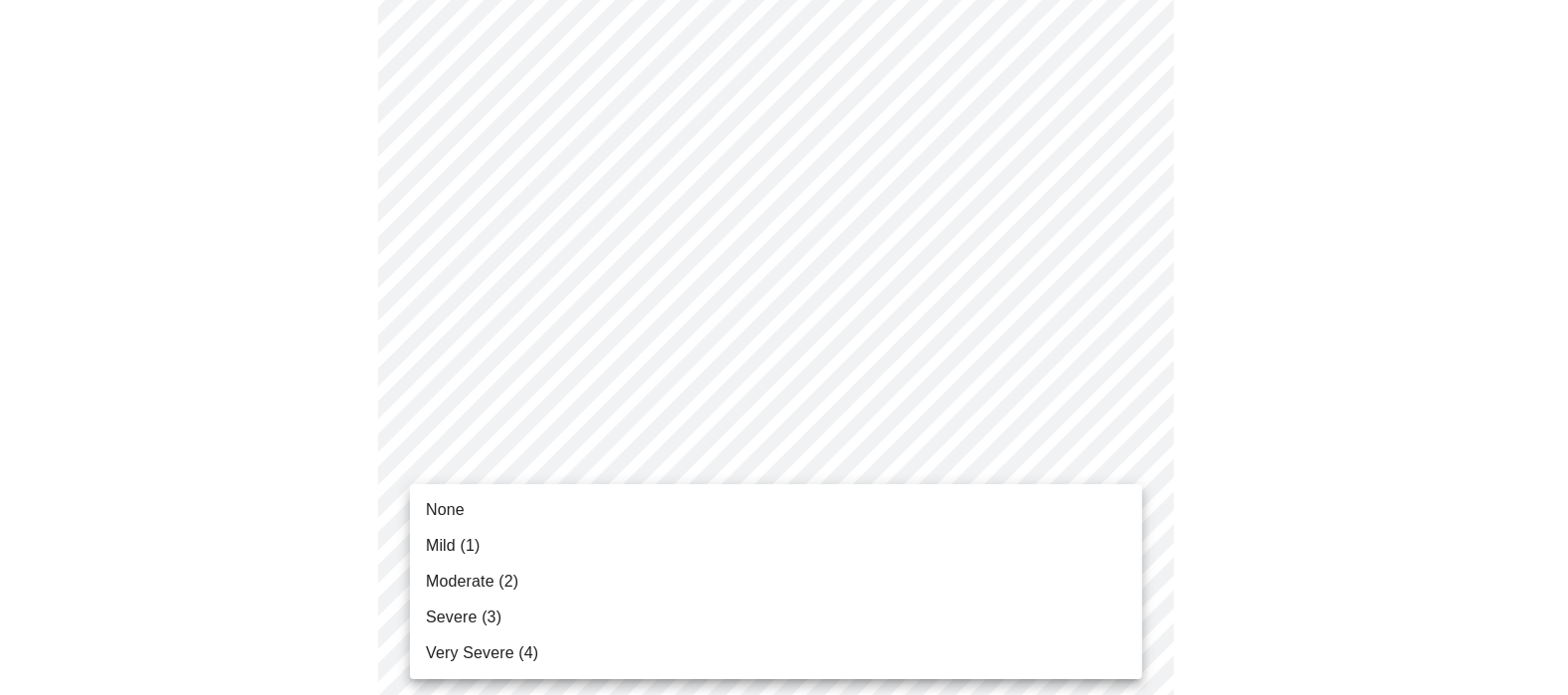 click on "Mild (1)" at bounding box center [776, 546] 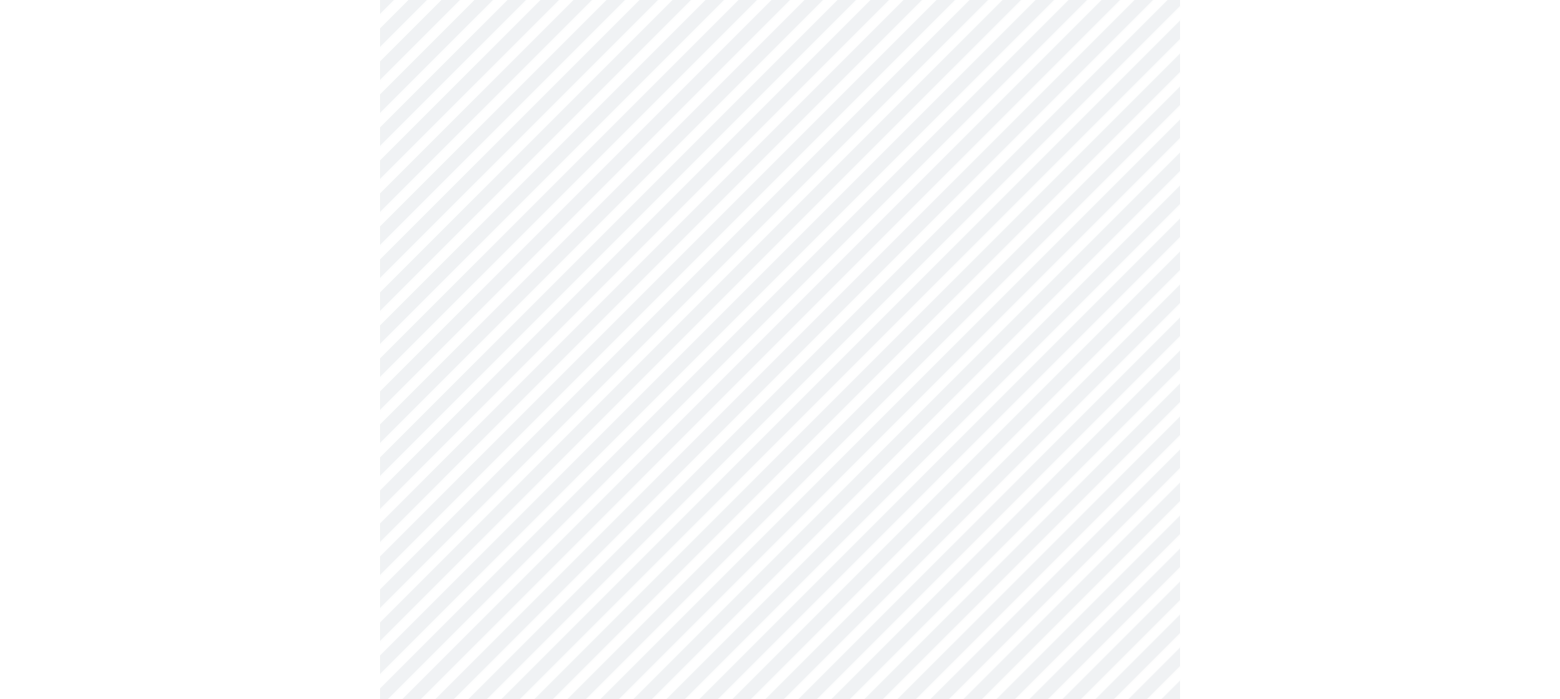 scroll, scrollTop: 666, scrollLeft: 0, axis: vertical 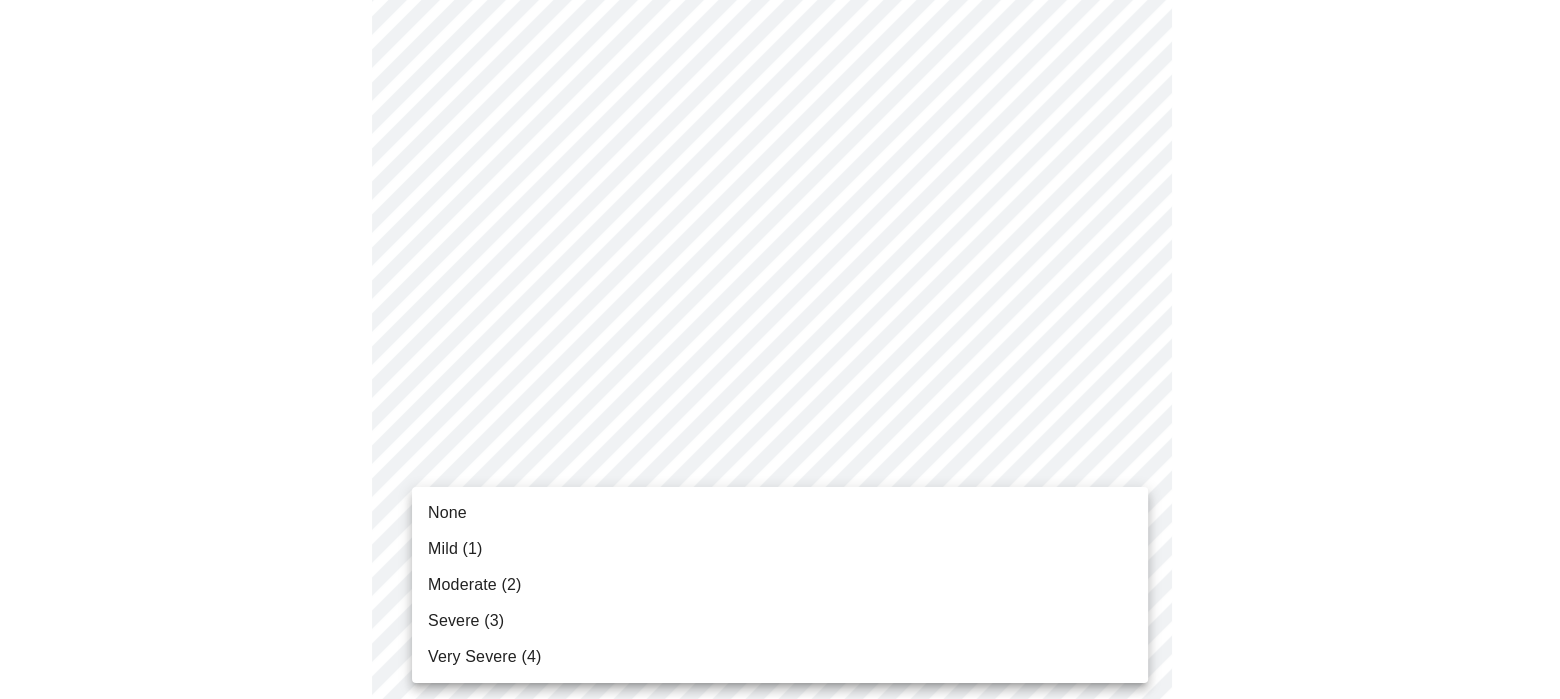 click on "MyMenopauseRx Appointments Messaging Labs Uploads Medications Community Refer a Friend Hi [NAME]   Intake Questions for [DAY_OF_WEEK], [MONTH] [DAY] [YEAR] @ [TIME]-[TIME] [TIMEZONE] 3  /  13 Settings Billing Invoices Log out None Mild (1) Moderate (2) Severe (3) Very Severe (4)" at bounding box center (780, 601) 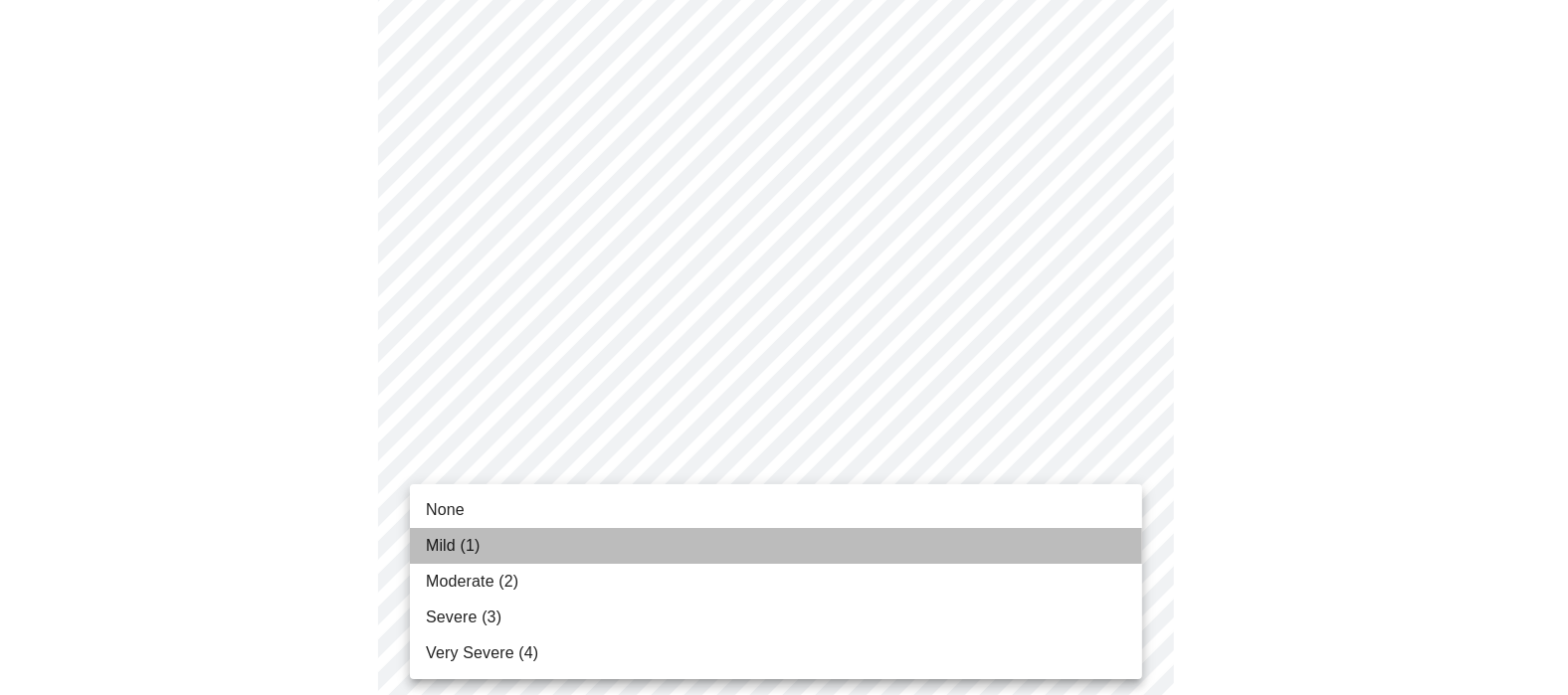 click on "Mild (1)" at bounding box center (776, 546) 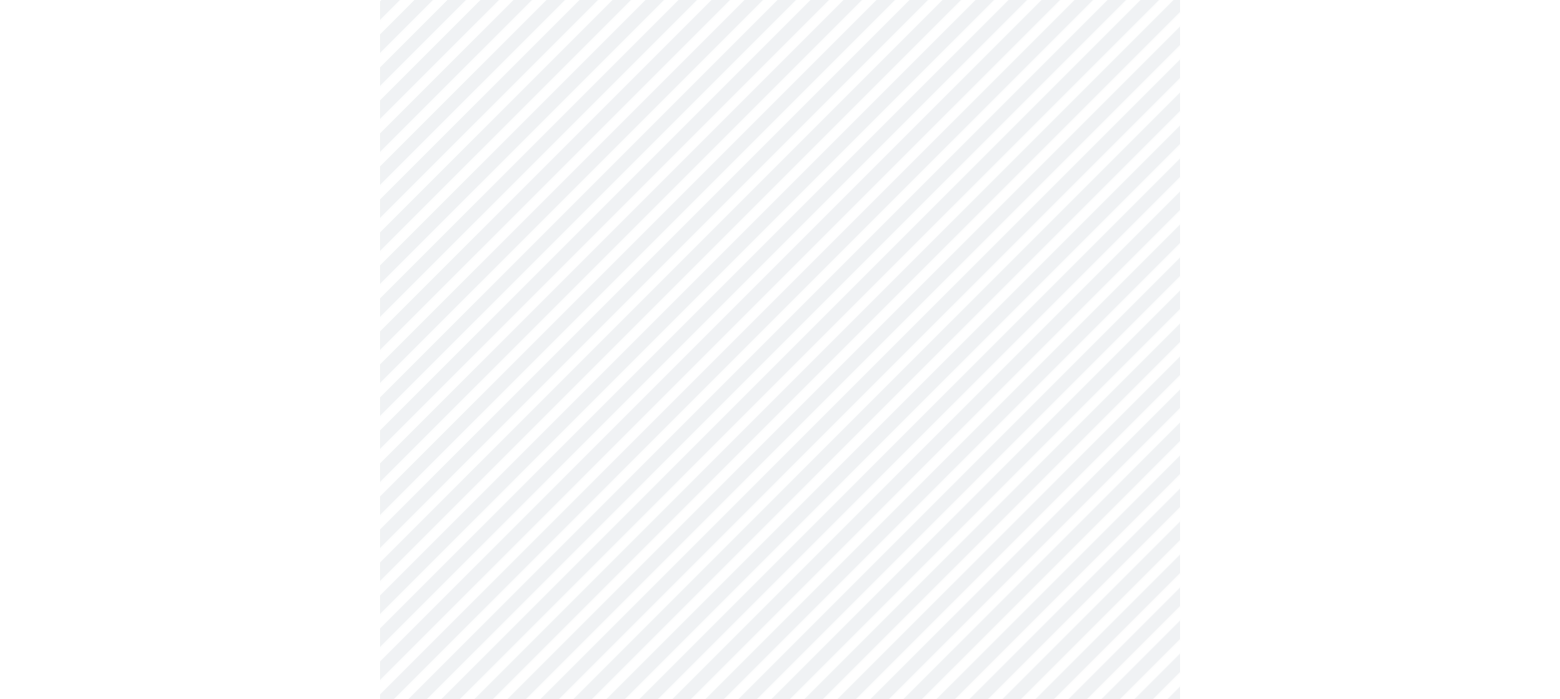 scroll, scrollTop: 888, scrollLeft: 0, axis: vertical 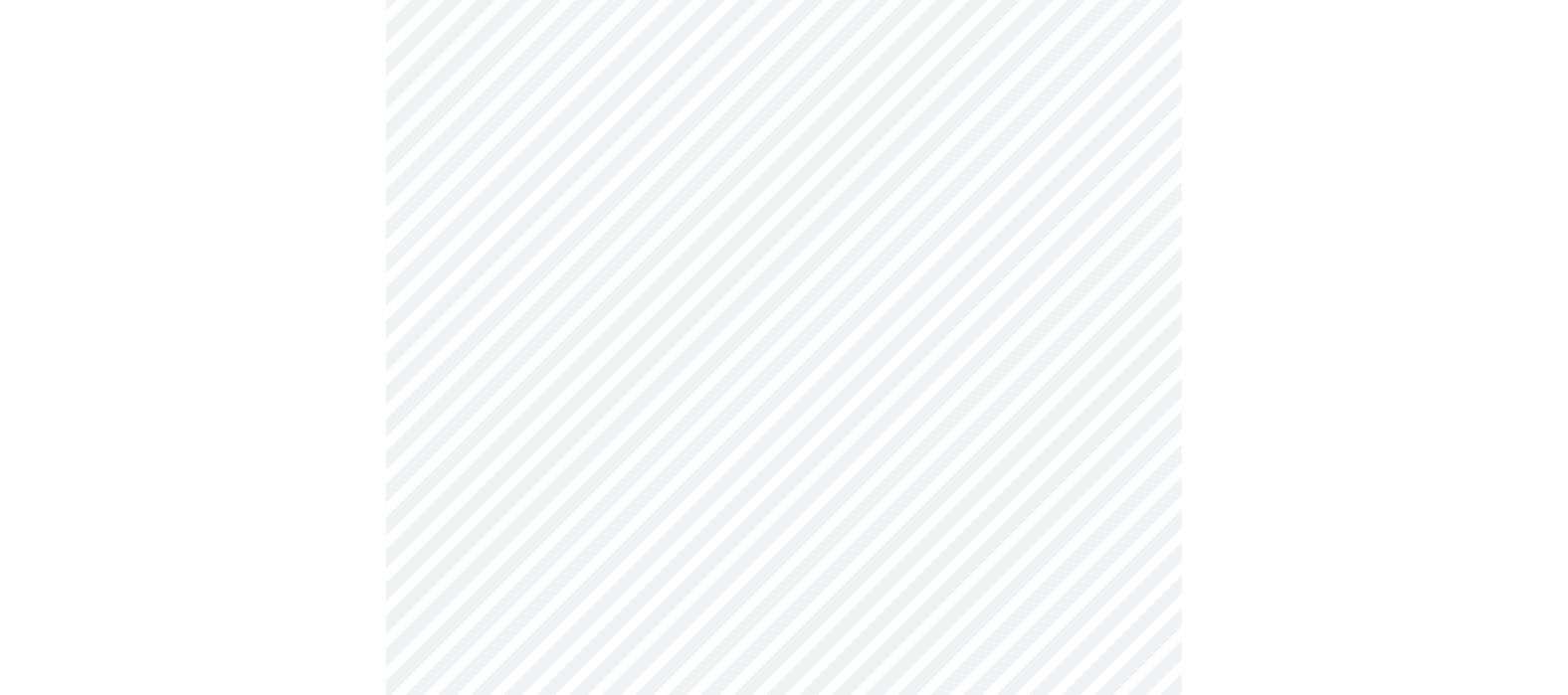click on "MyMenopauseRx Appointments Messaging Labs Uploads Medications Community Refer a Friend Hi [NAME]   Intake Questions for [DAY_OF_WEEK], [MONTH] [DAY] [YEAR] @ [TIME]-[TIME] [TIMEZONE] 3  /  13 Settings Billing Invoices Log out" at bounding box center (784, 363) 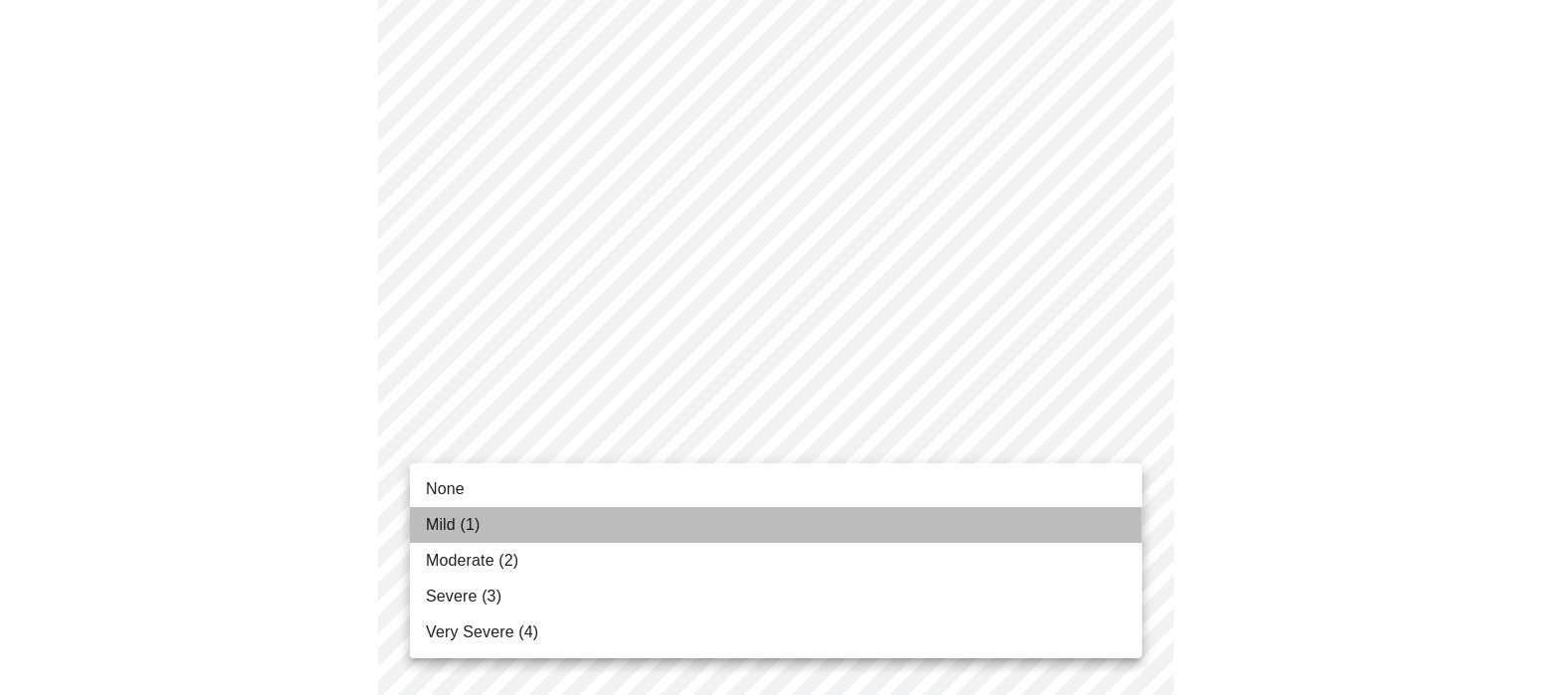 click on "Mild (1)" at bounding box center (776, 525) 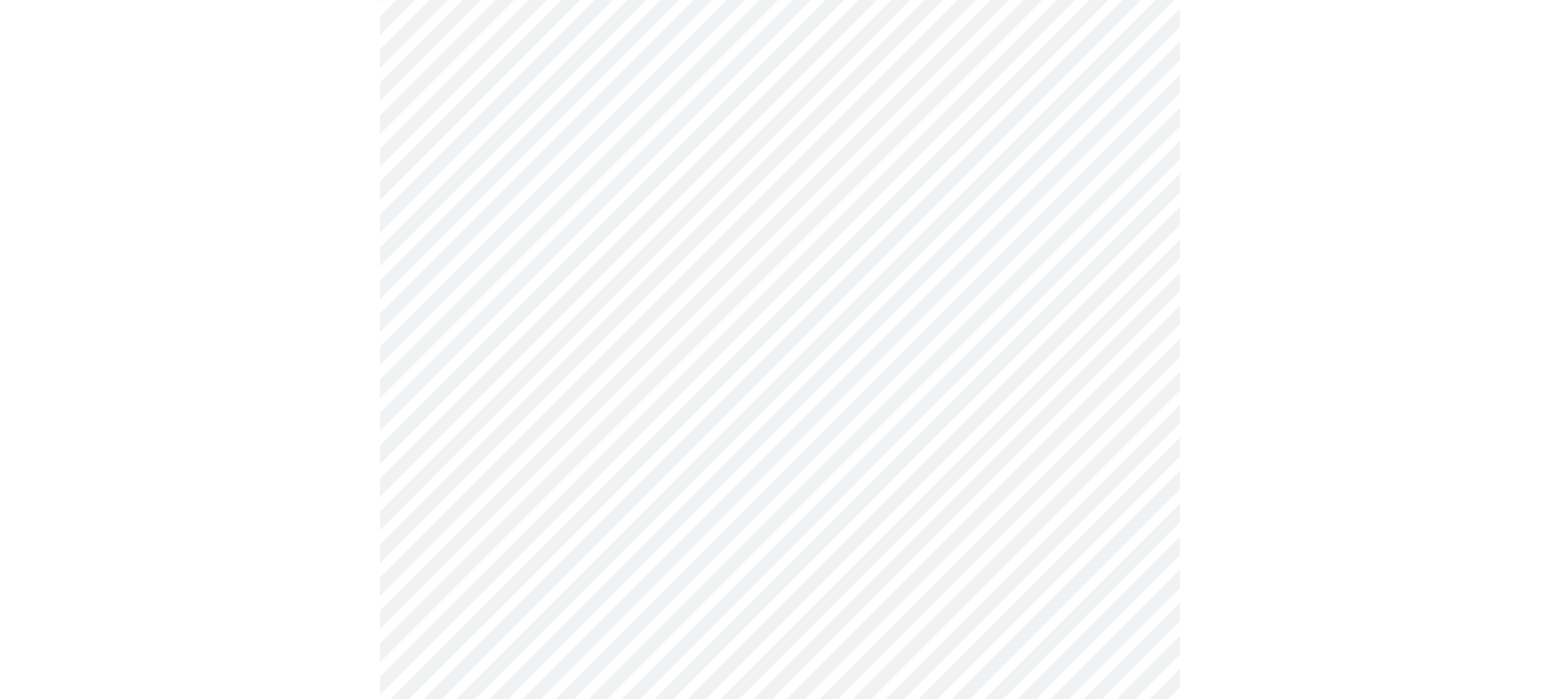 scroll, scrollTop: 1000, scrollLeft: 0, axis: vertical 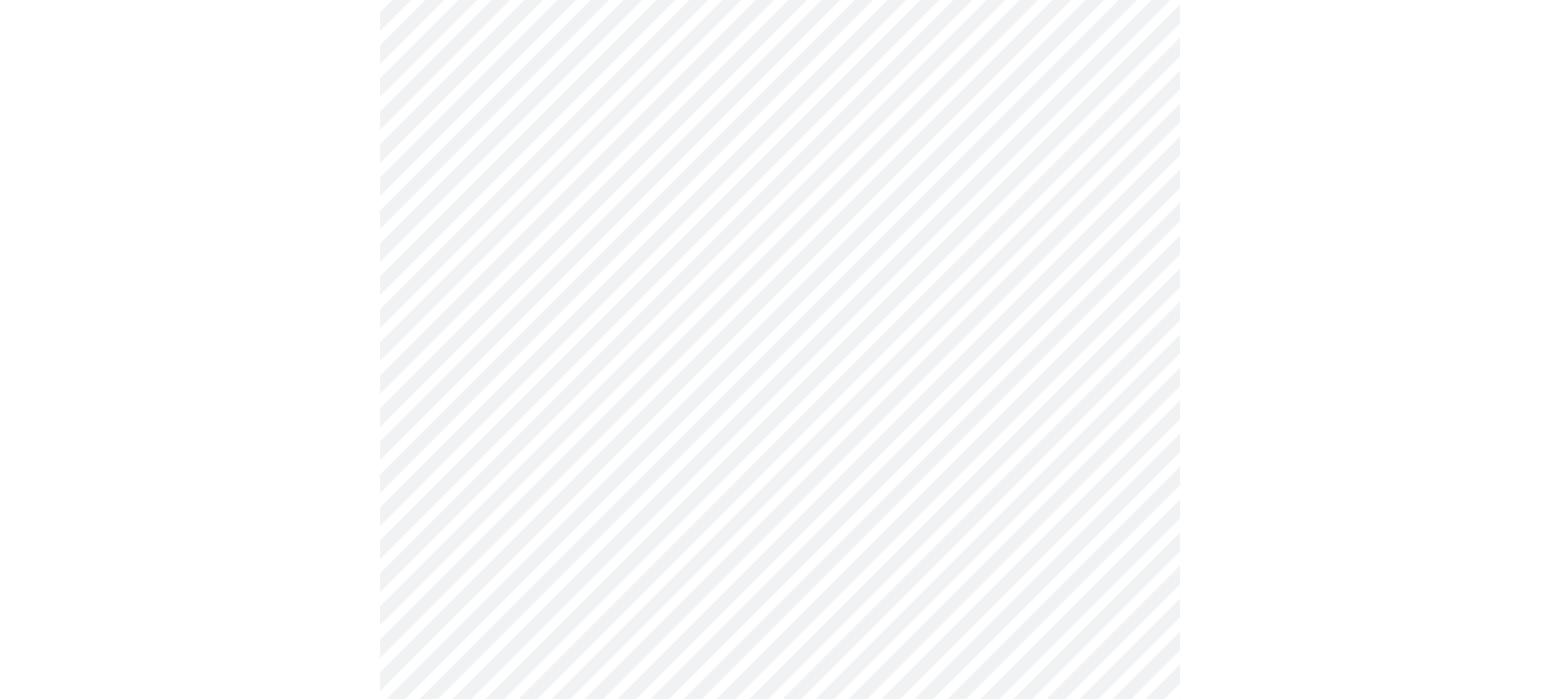 click on "MyMenopauseRx Appointments Messaging Labs Uploads Medications Community Refer a Friend Hi [NAME]   Intake Questions for [DAY_OF_WEEK], [MONTH] [DAY] [YEAR] @ [TIME]-[TIME] [TIMEZONE] 3  /  13 Settings Billing Invoices Log out" at bounding box center (780, 239) 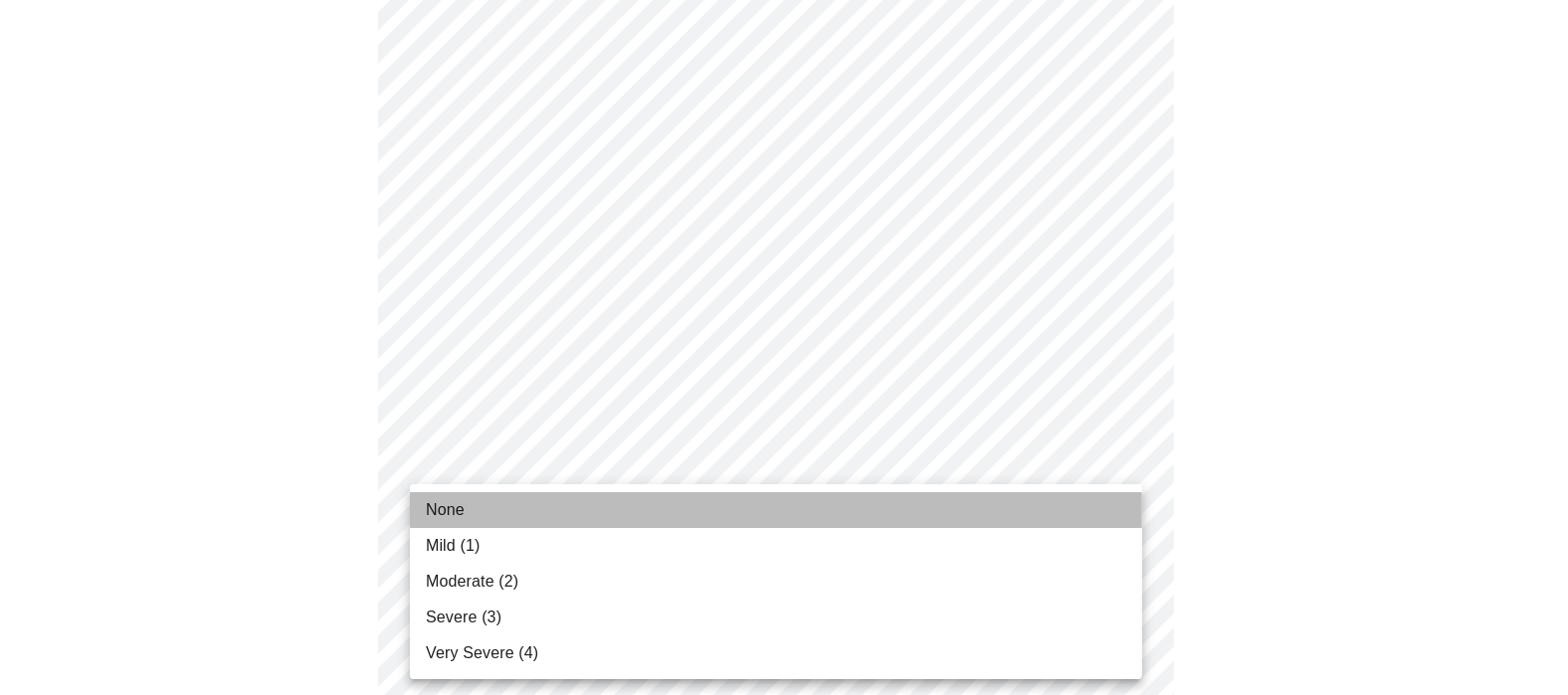 click on "None" at bounding box center [776, 510] 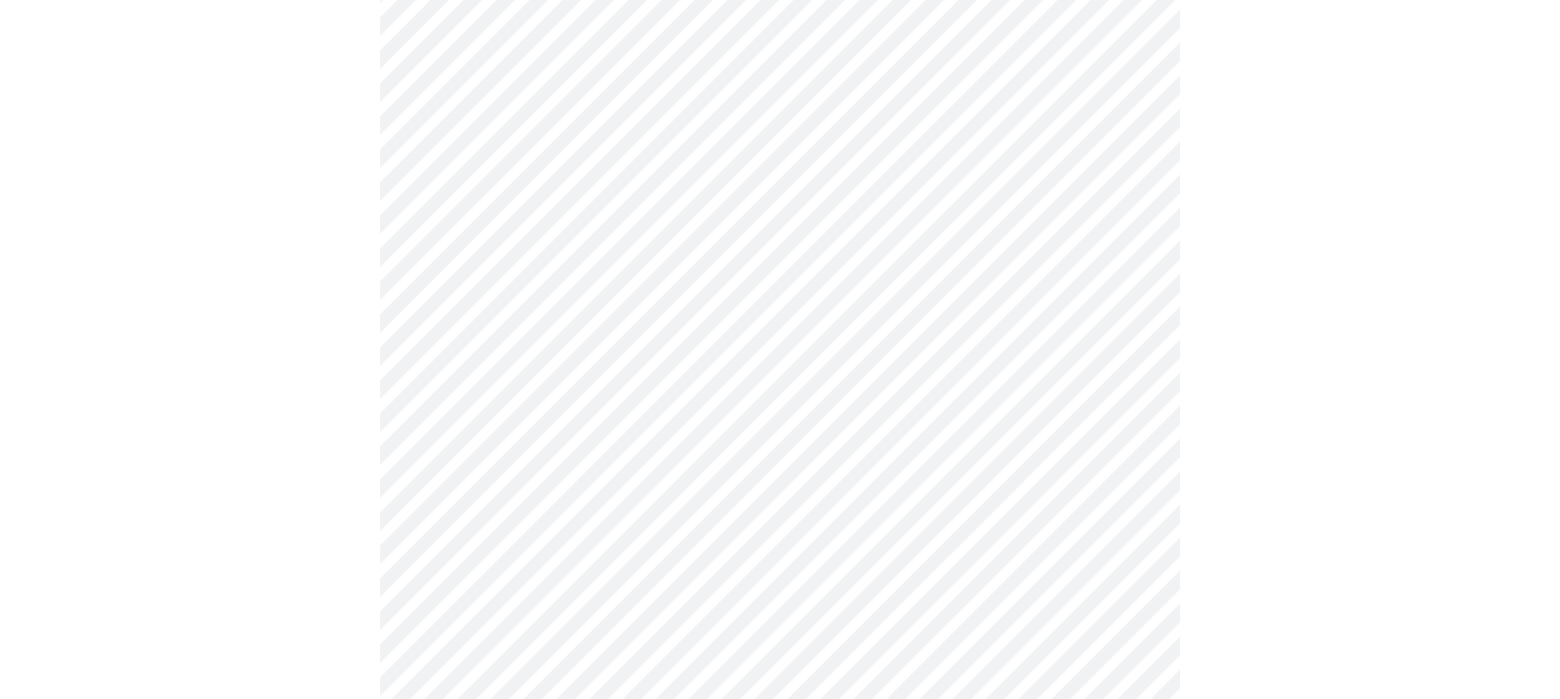 scroll, scrollTop: 1110, scrollLeft: 0, axis: vertical 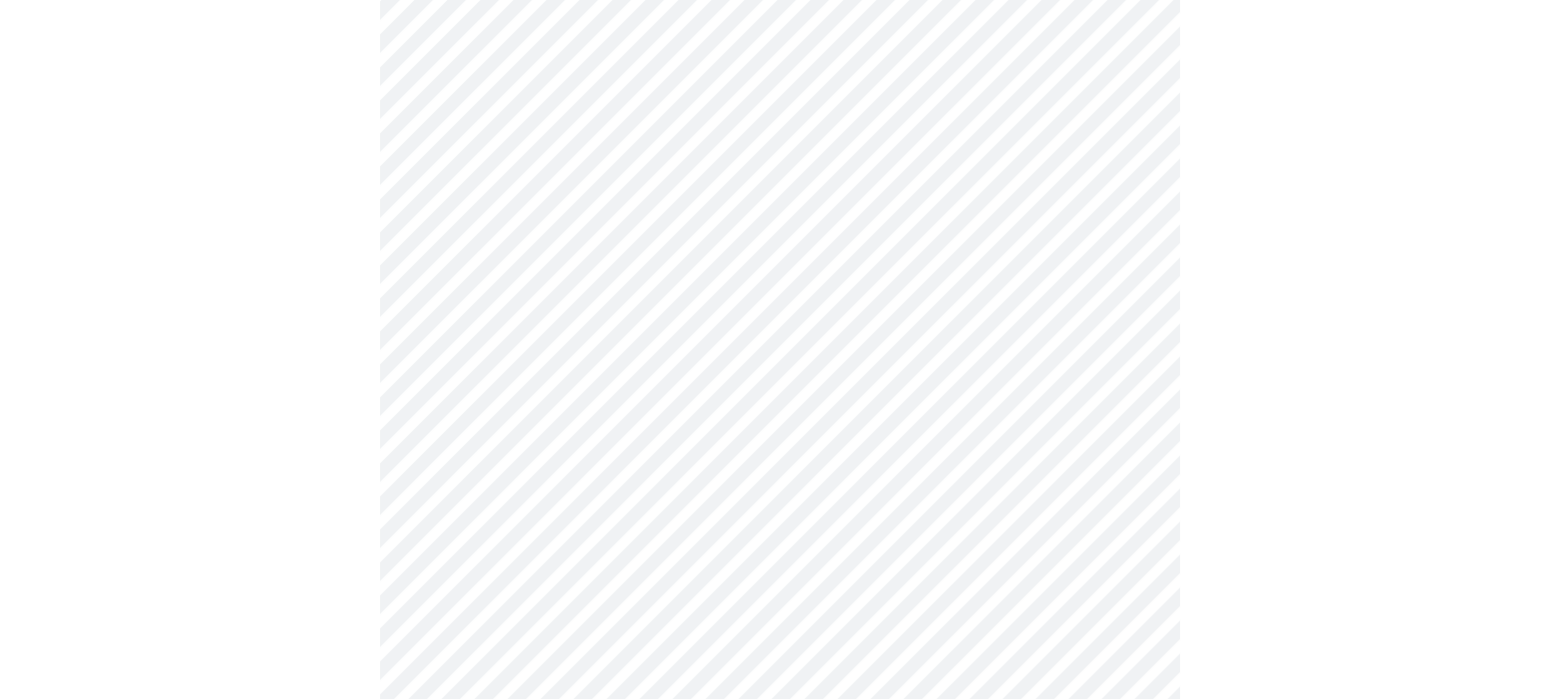 click on "MyMenopauseRx Appointments Messaging Labs Uploads Medications Community Refer a Friend Hi [NAME]   Intake Questions for [DAY_OF_WEEK], [MONTH] [DAY] [YEAR] @ [TIME]-[TIME] [TIMEZONE] 3  /  13 Settings Billing Invoices Log out" at bounding box center (780, 115) 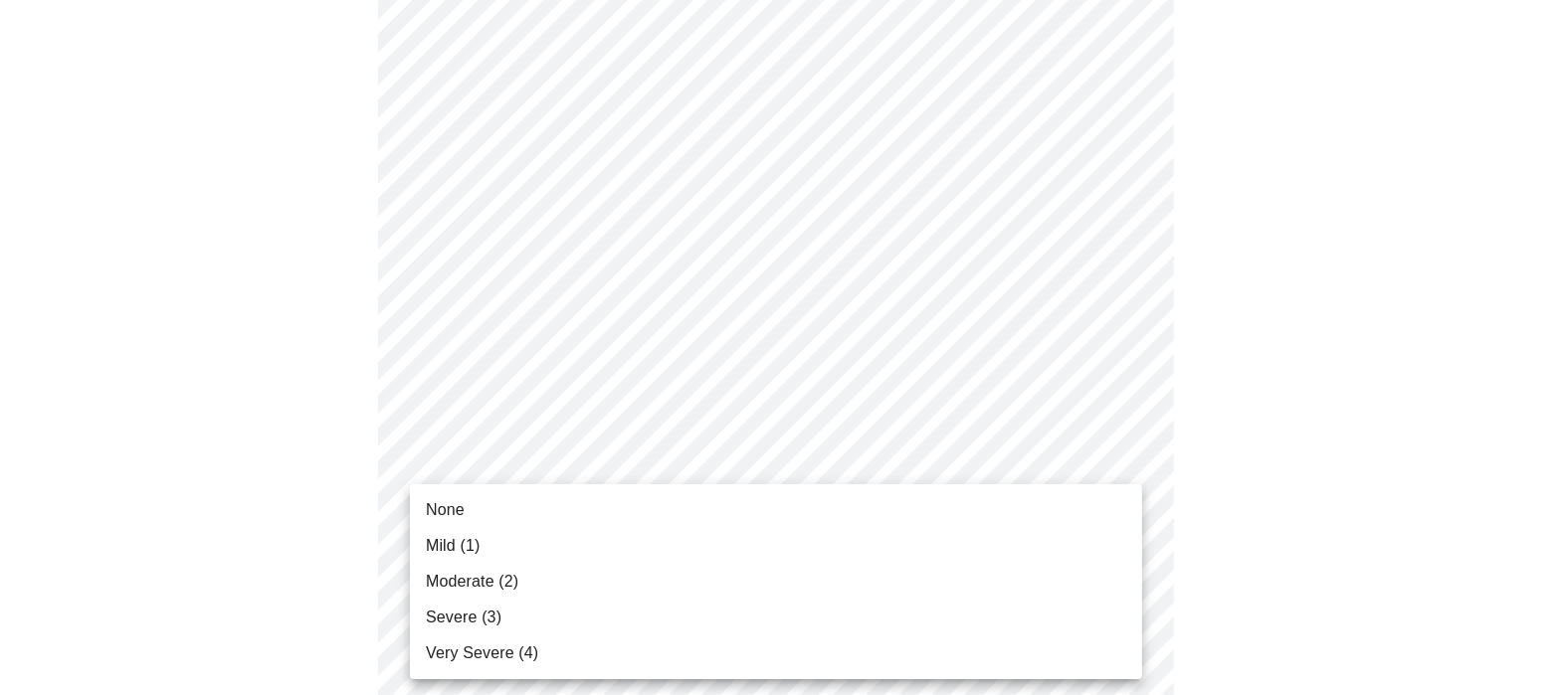click on "Mild (1)" at bounding box center (776, 546) 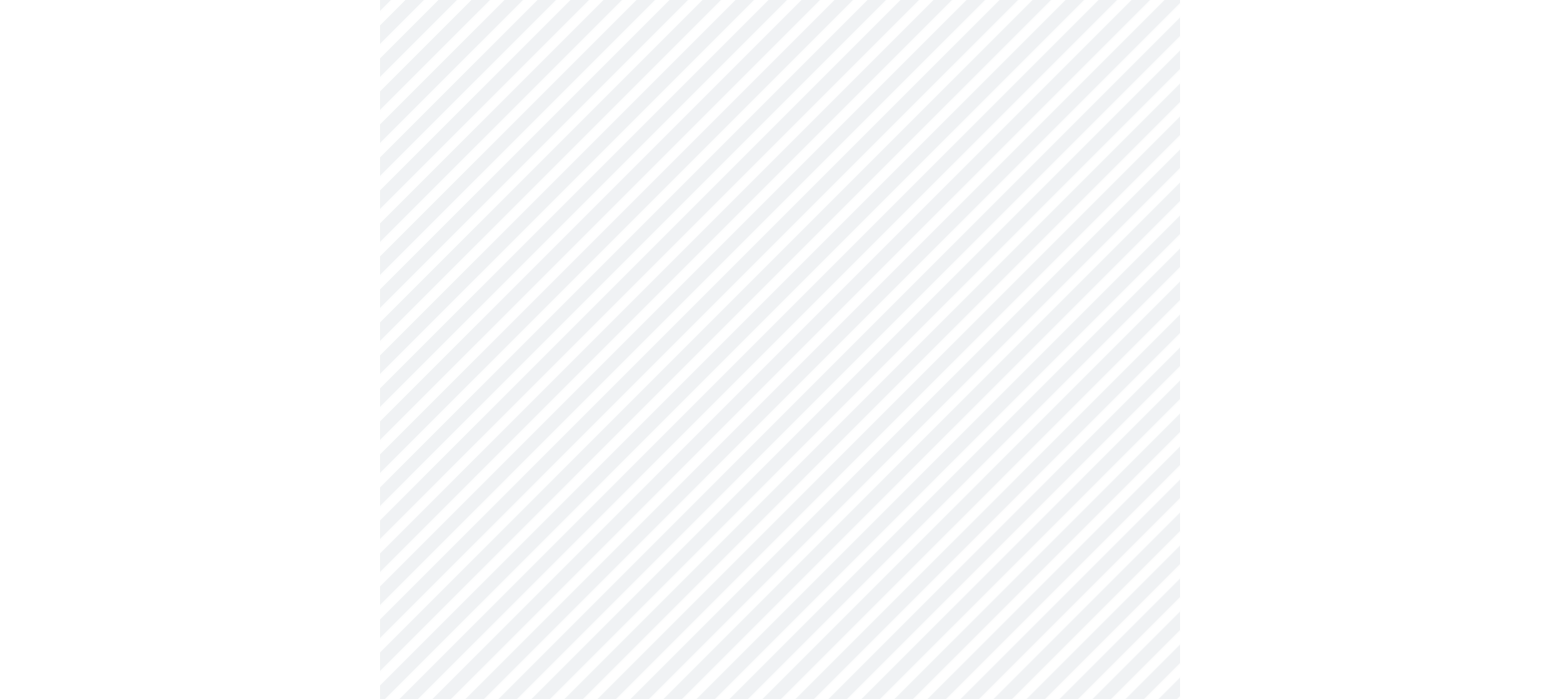 scroll, scrollTop: 1222, scrollLeft: 0, axis: vertical 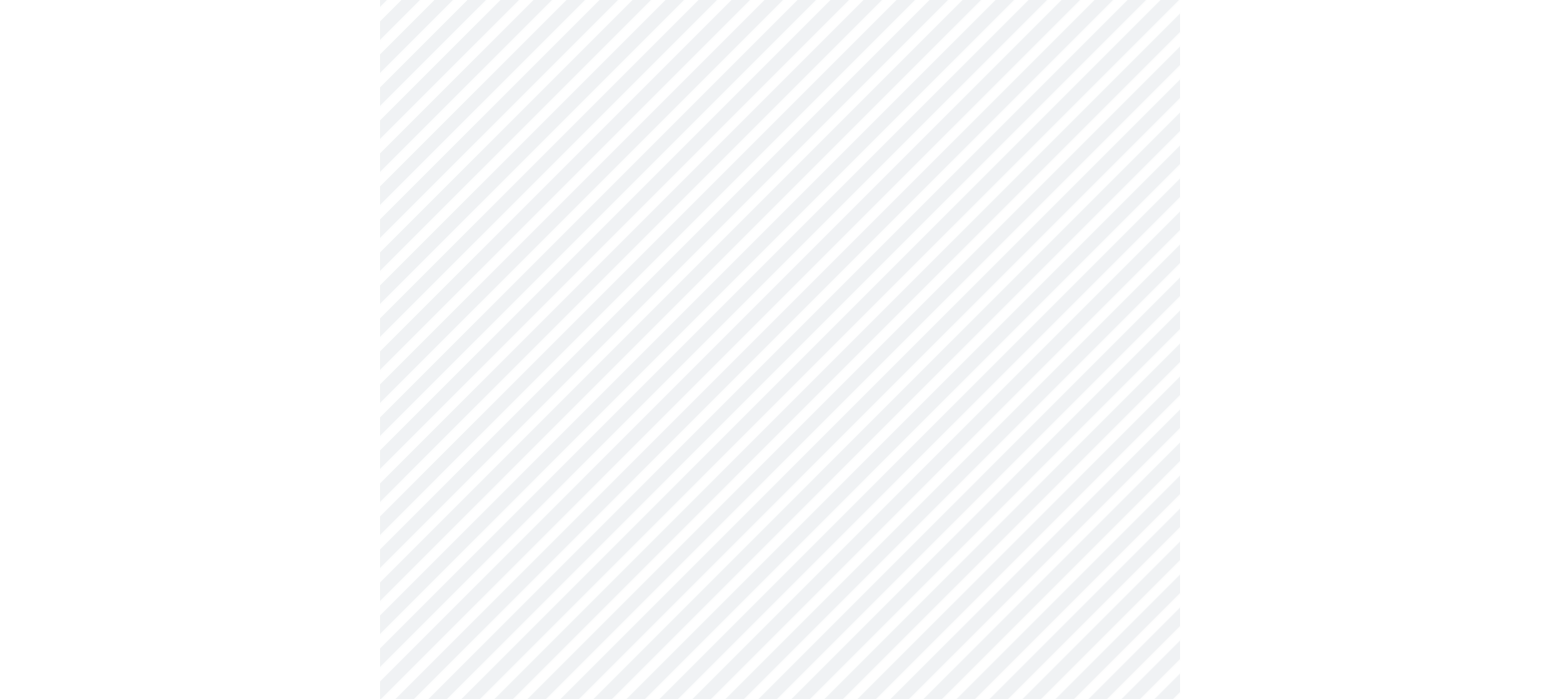 click on "MyMenopauseRx Appointments Messaging Labs Uploads Medications Community Refer a Friend Hi [NAME]   Intake Questions for [DAY_OF_WEEK], [MONTH] [DAY] [YEAR] @ [TIME]-[TIME] [TIMEZONE] 3  /  13 Settings Billing Invoices Log out" at bounding box center [780, -11] 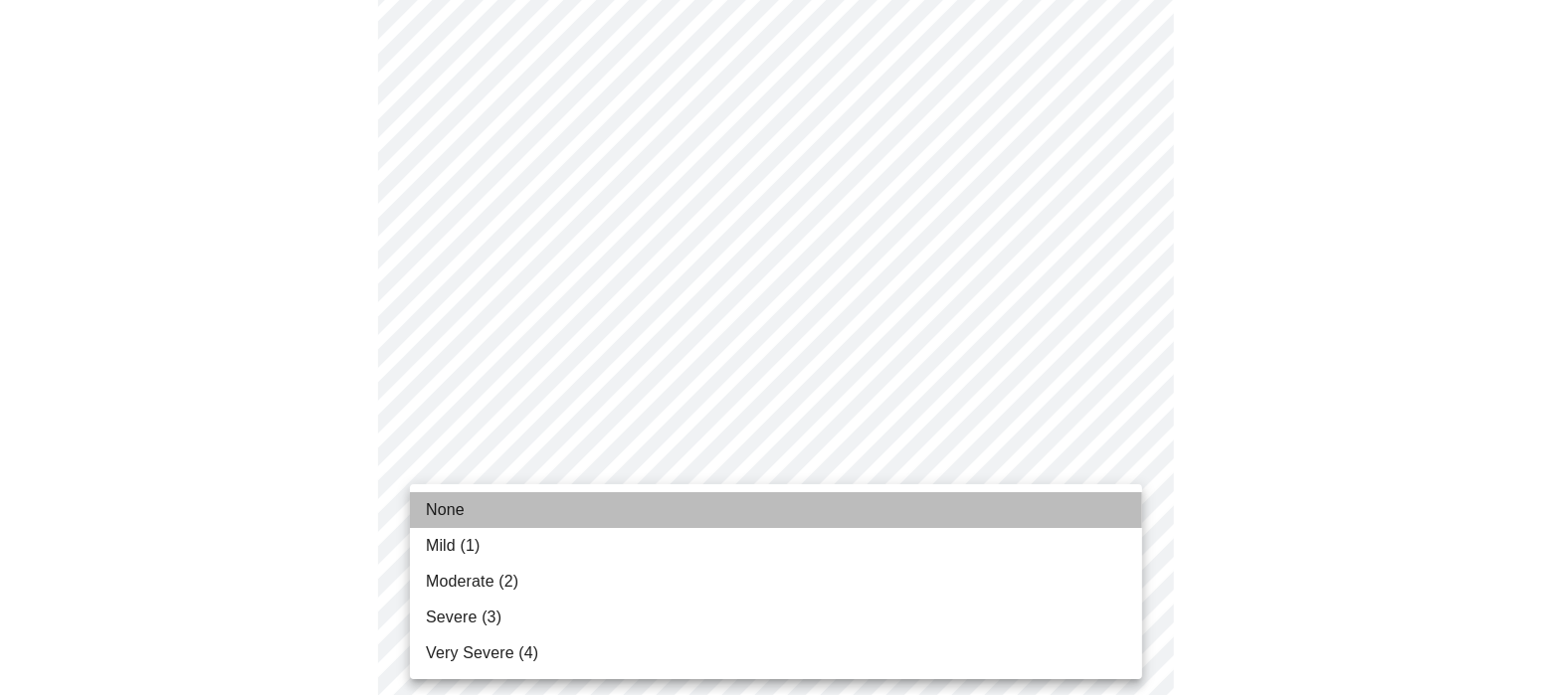 click on "None" at bounding box center (776, 510) 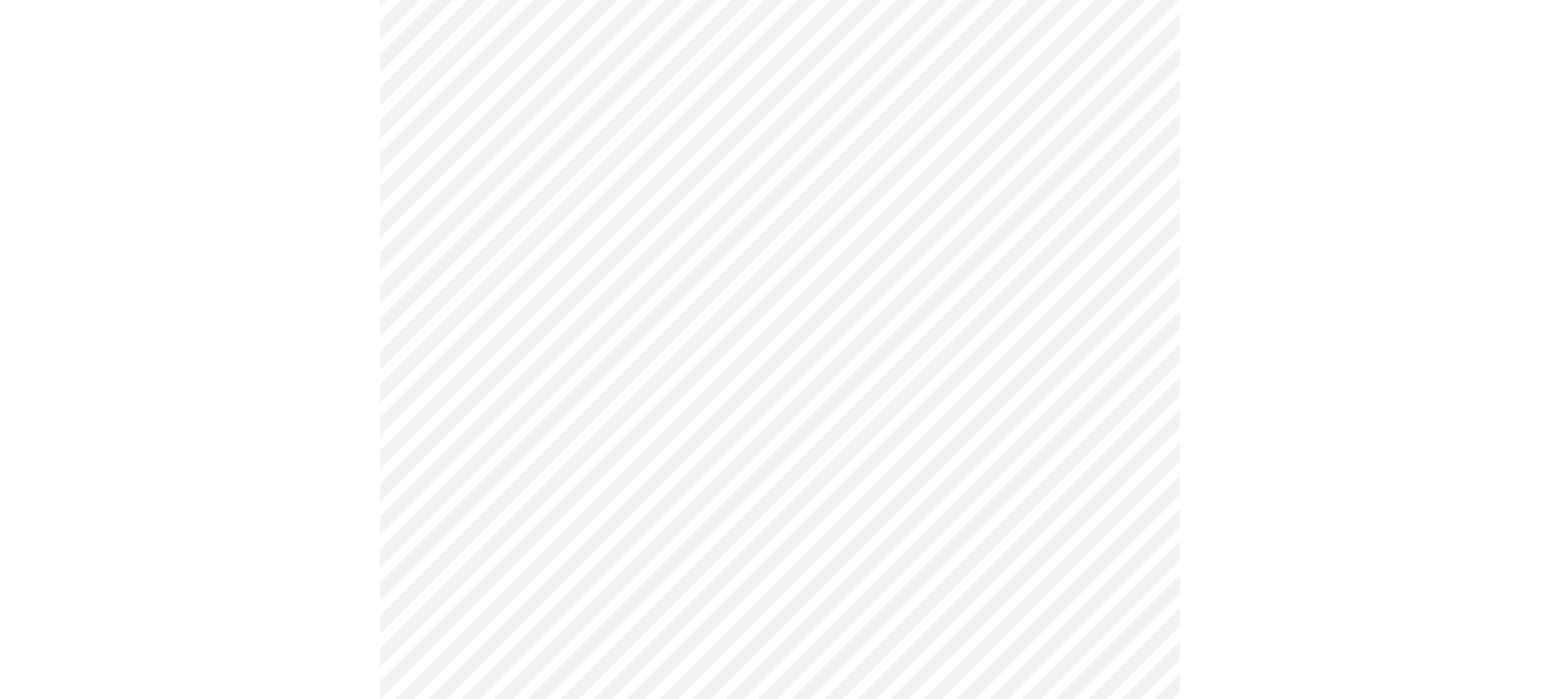 scroll, scrollTop: 1444, scrollLeft: 0, axis: vertical 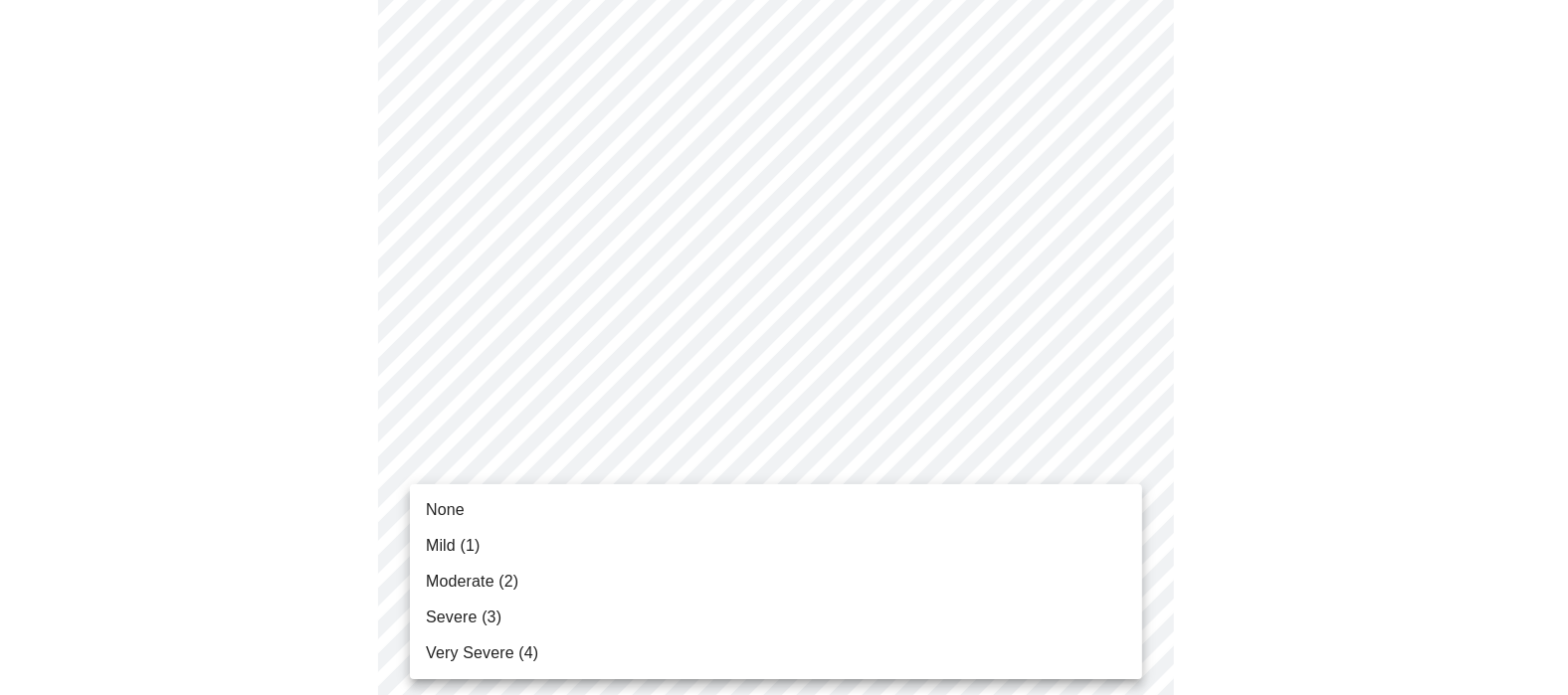 click on "MyMenopauseRx Appointments Messaging Labs Uploads Medications Community Refer a Friend Hi [NAME]   Intake Questions for [DAY_OF_WEEK], [MONTH] [DAY] [YEAR] @ [TIME]-[TIME] [TIMEZONE] 3  /  13 Settings Billing Invoices Log out None Mild (1) Moderate (2) Severe (3) Very Severe (4)" at bounding box center [784, -246] 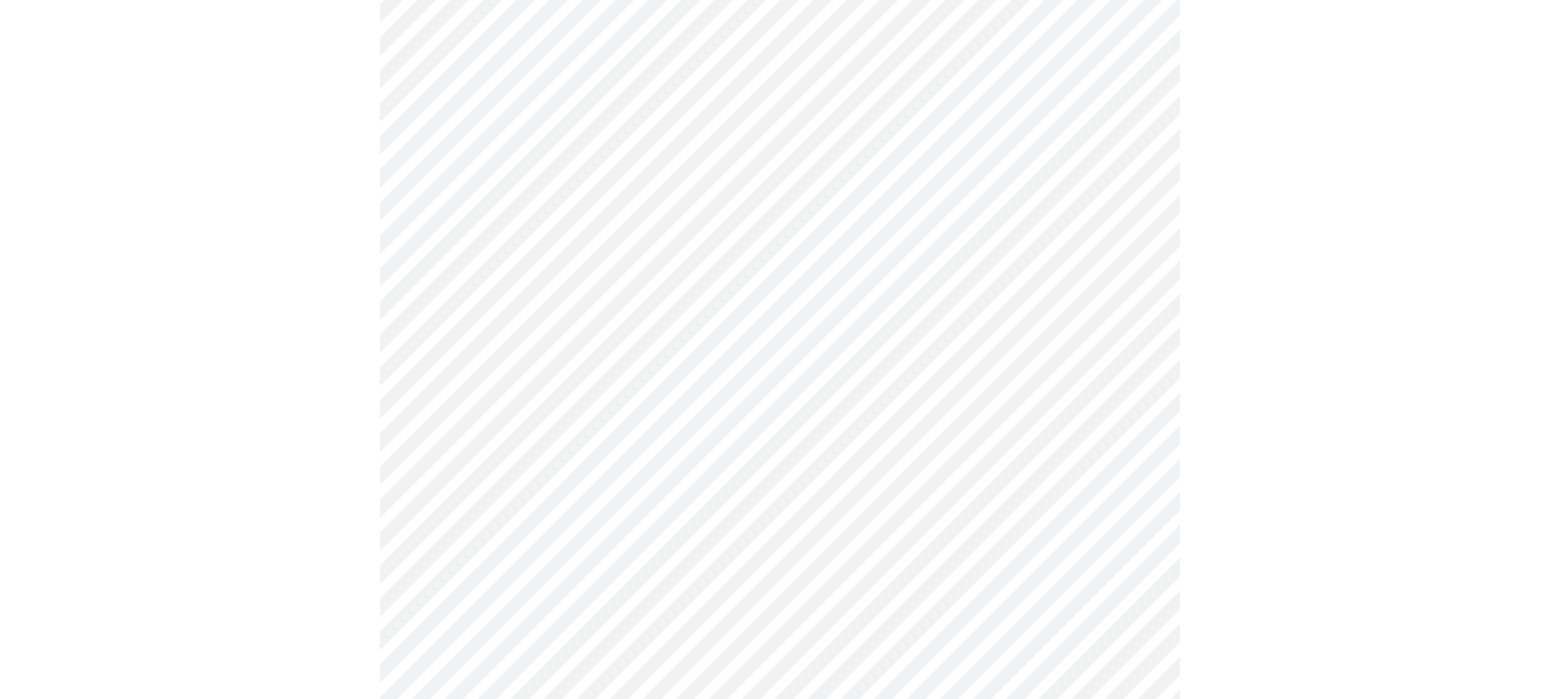 scroll, scrollTop: 1333, scrollLeft: 0, axis: vertical 